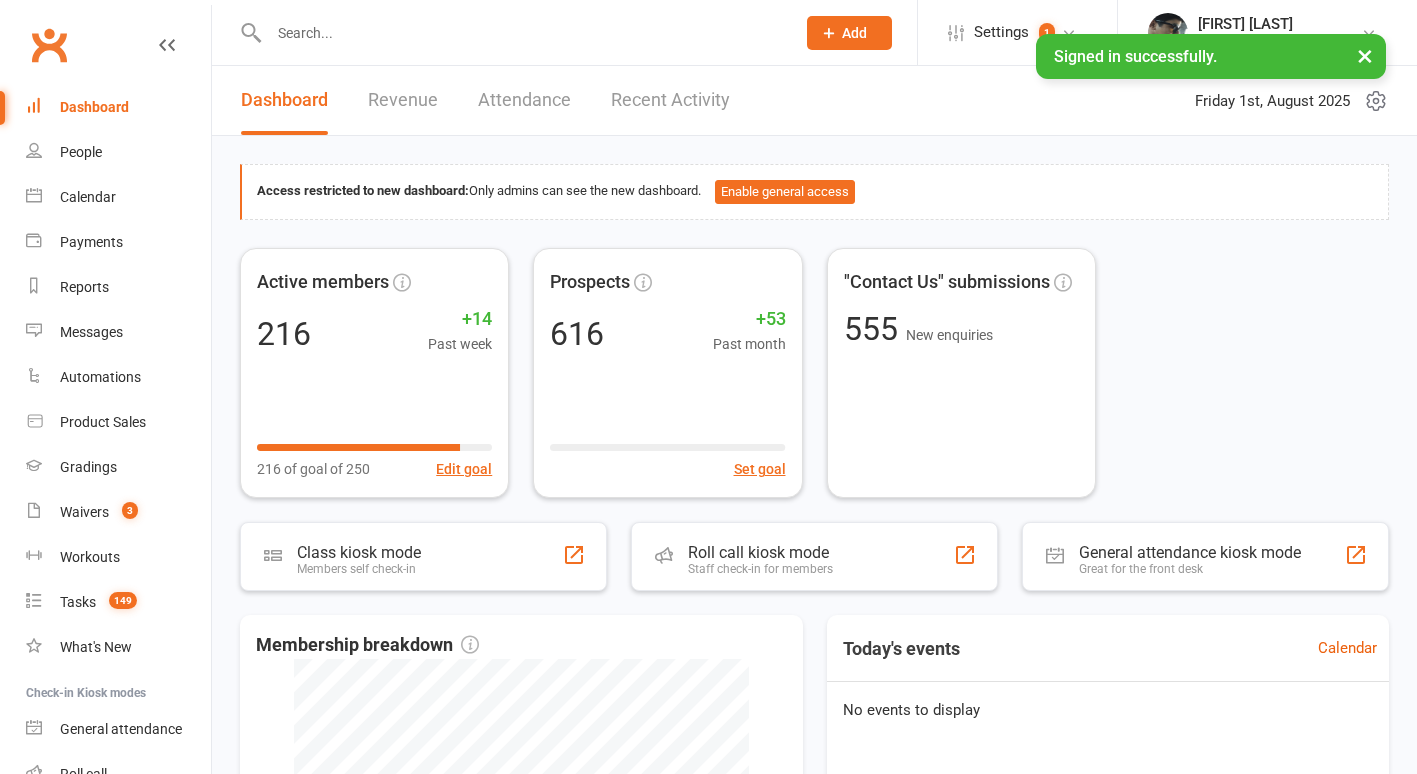 scroll, scrollTop: 0, scrollLeft: 0, axis: both 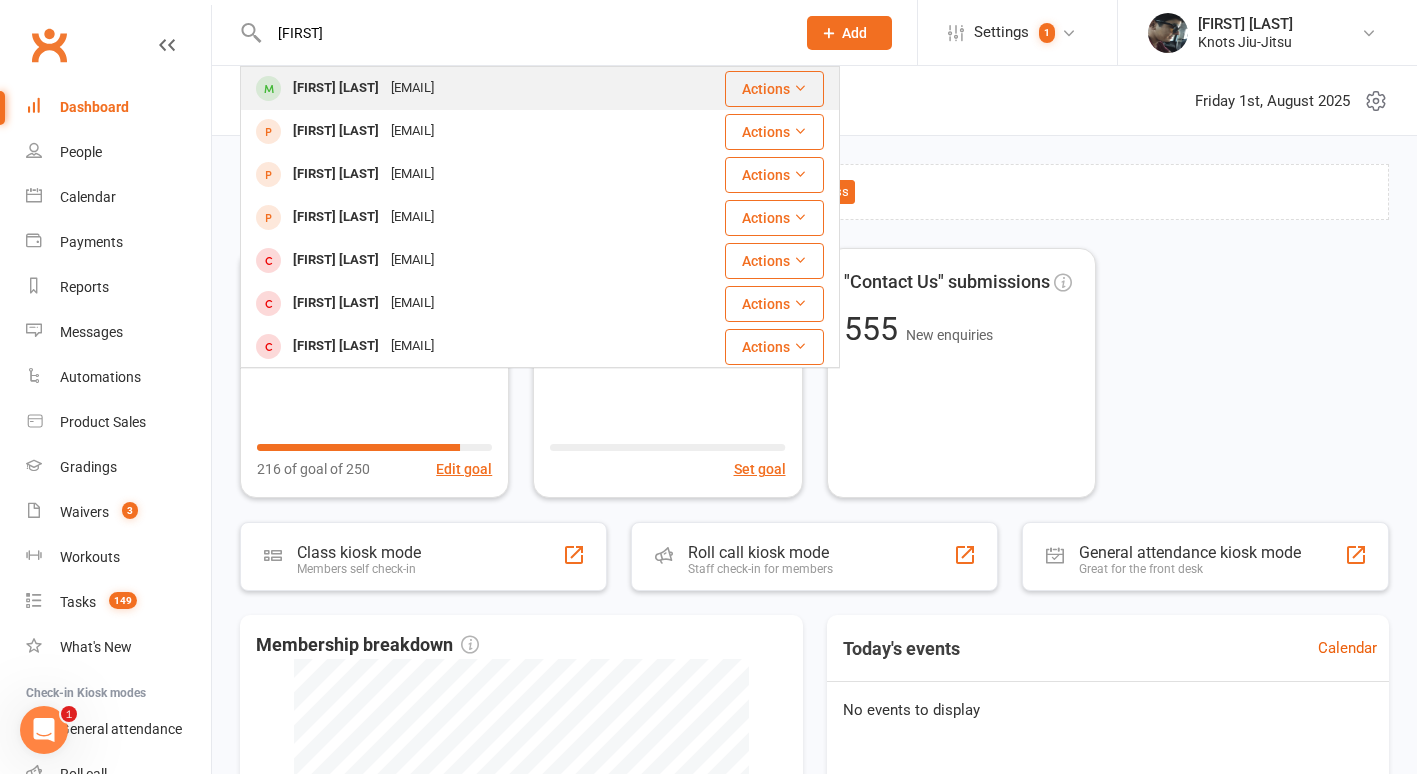 type on "[FIRST]" 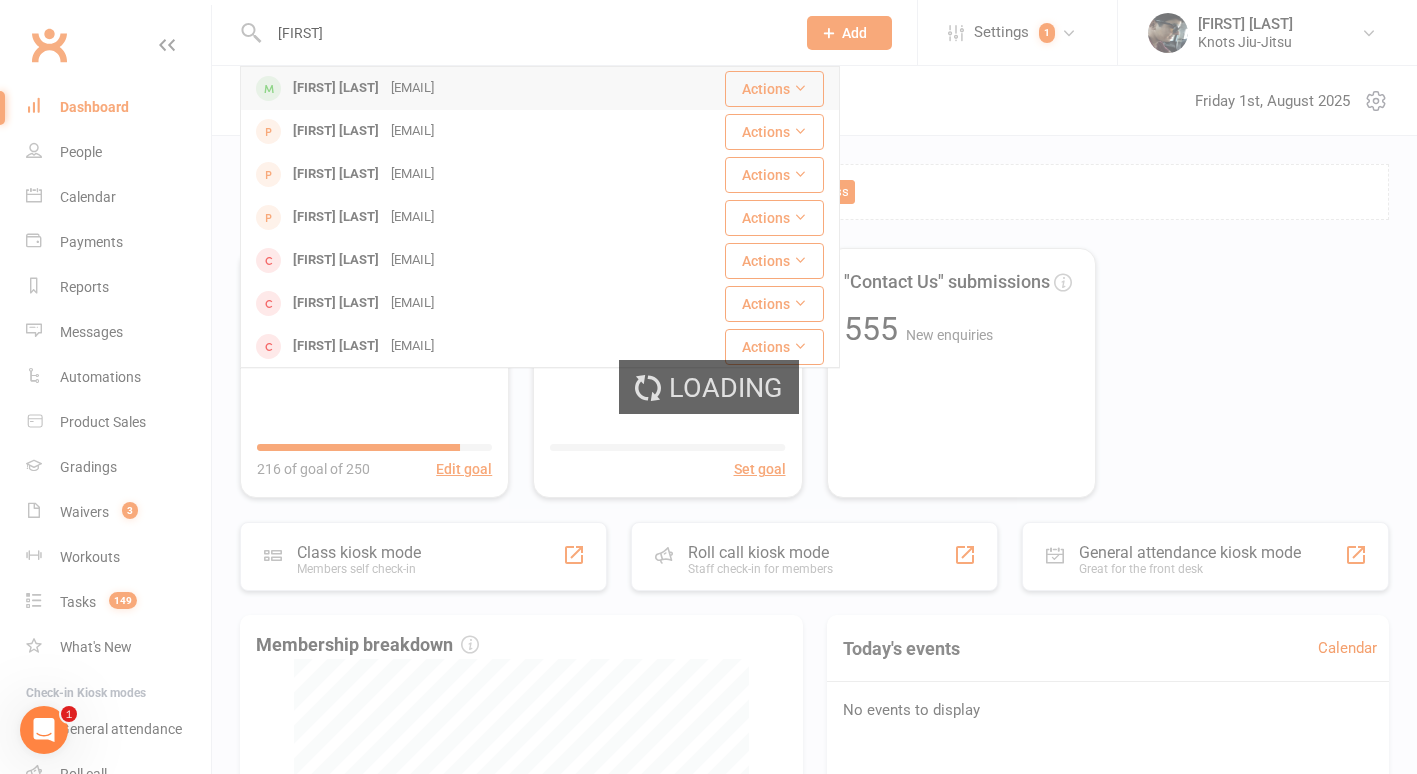 type 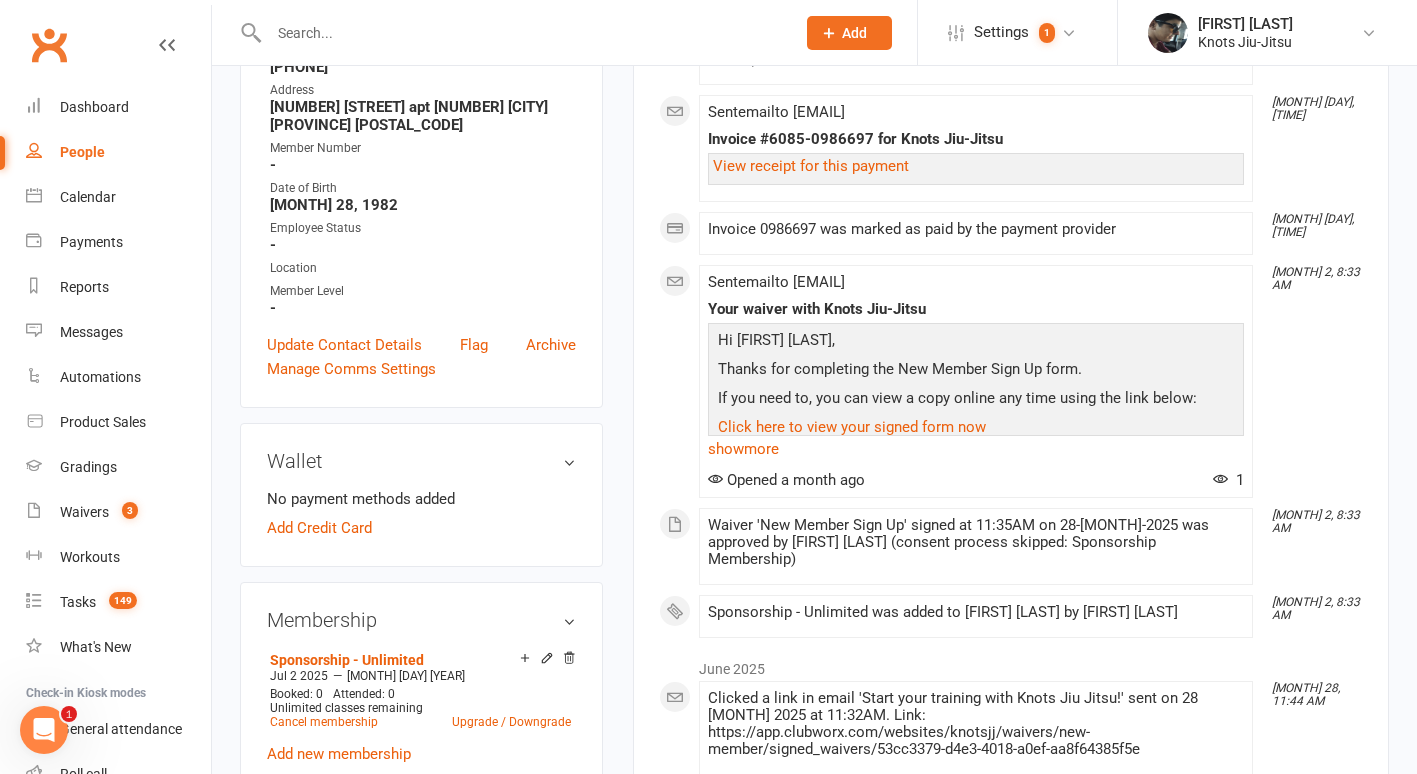 scroll, scrollTop: 60, scrollLeft: 0, axis: vertical 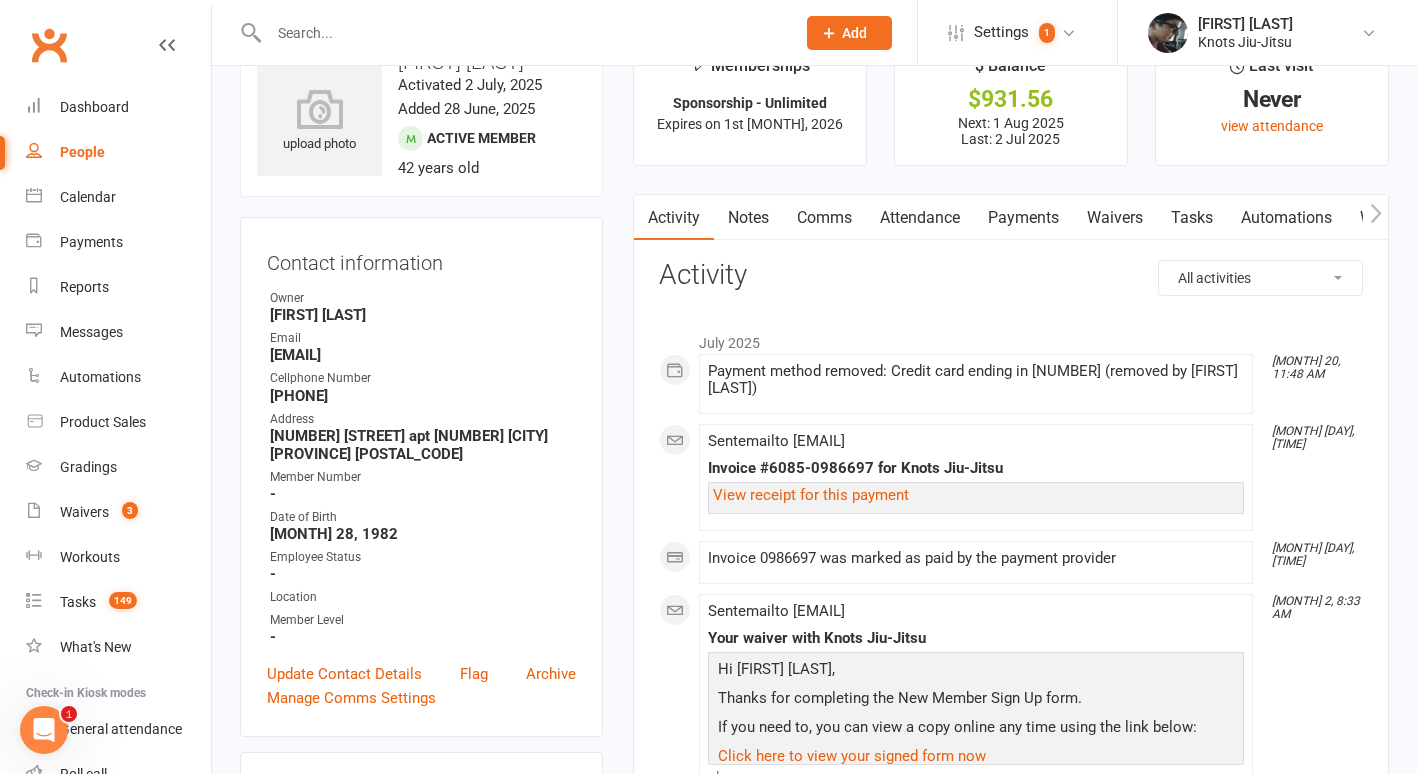 click on "Payments" at bounding box center (1023, 218) 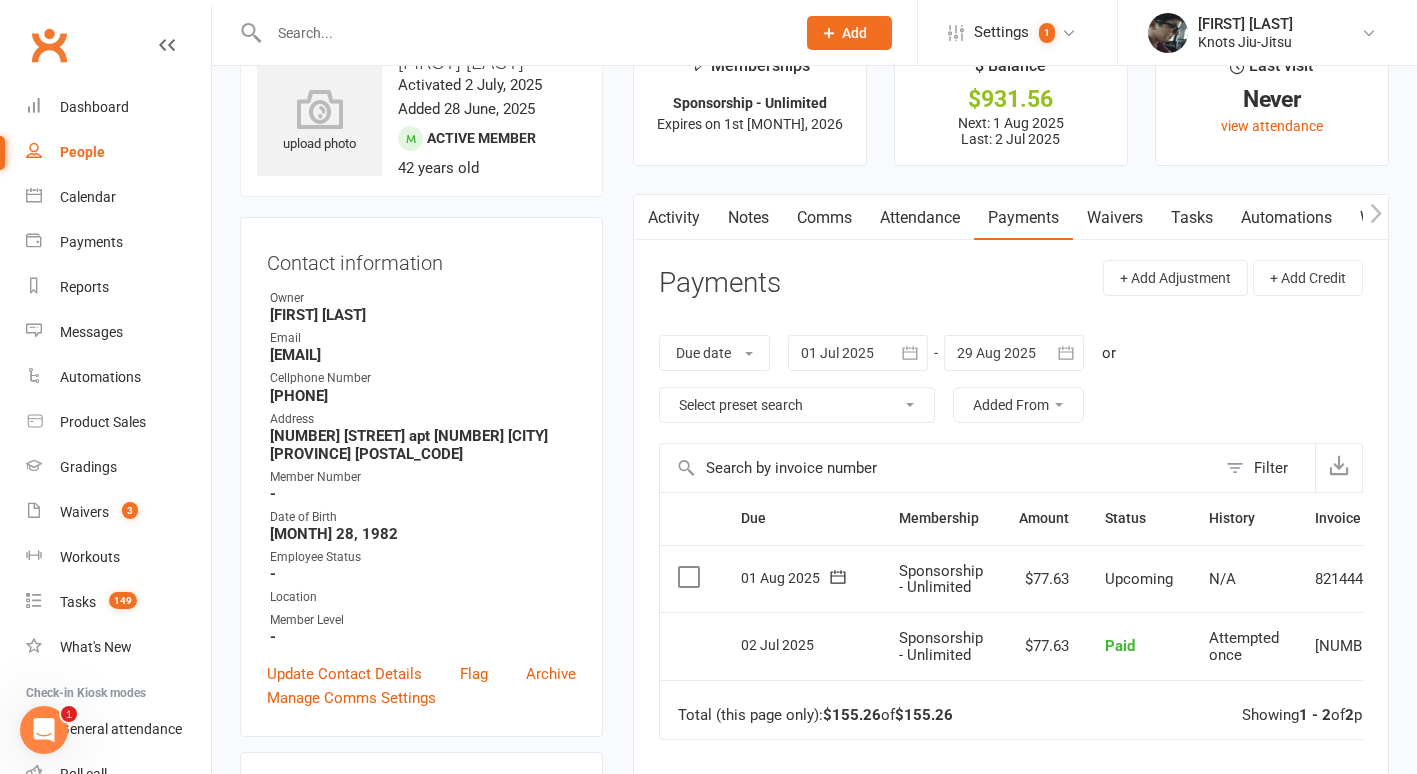 click at bounding box center [691, 577] 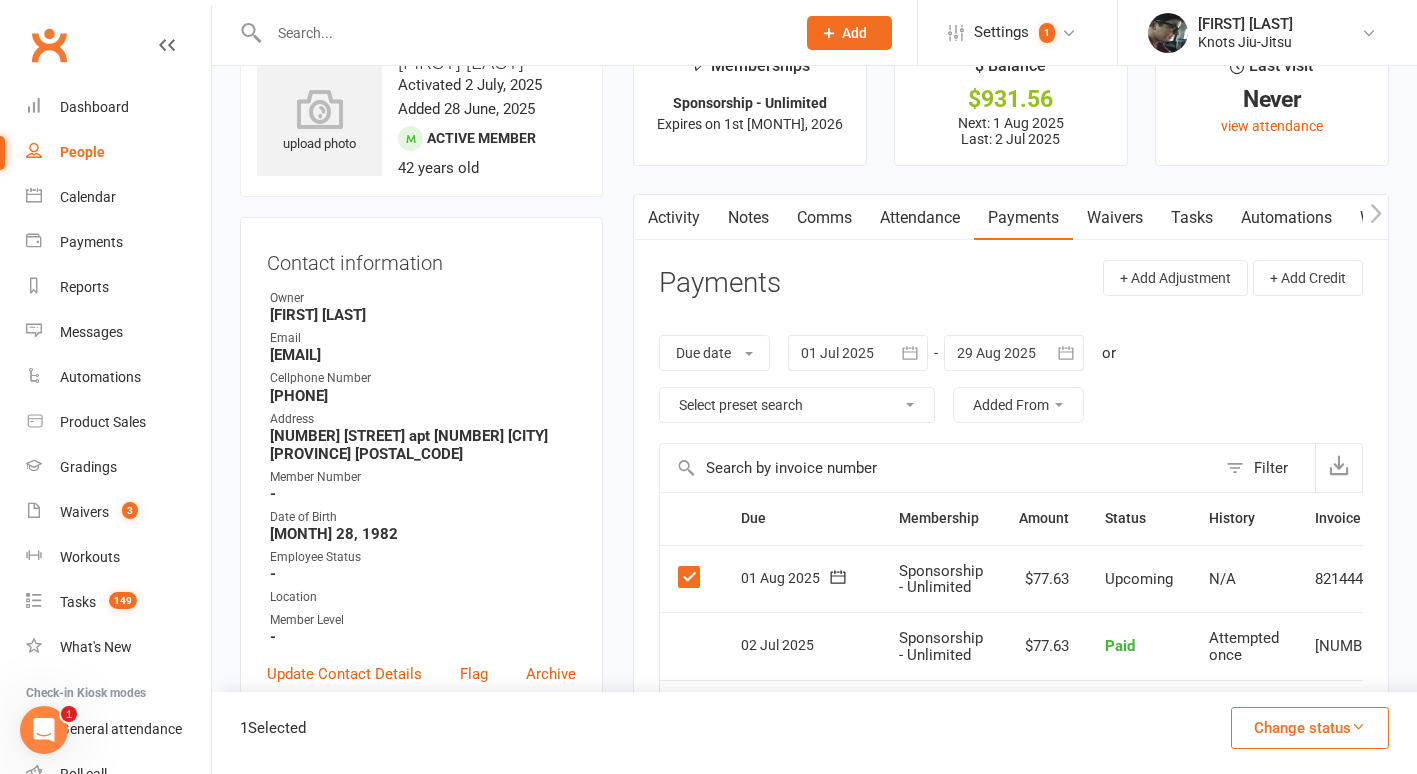 click on "Change status" at bounding box center (1310, 728) 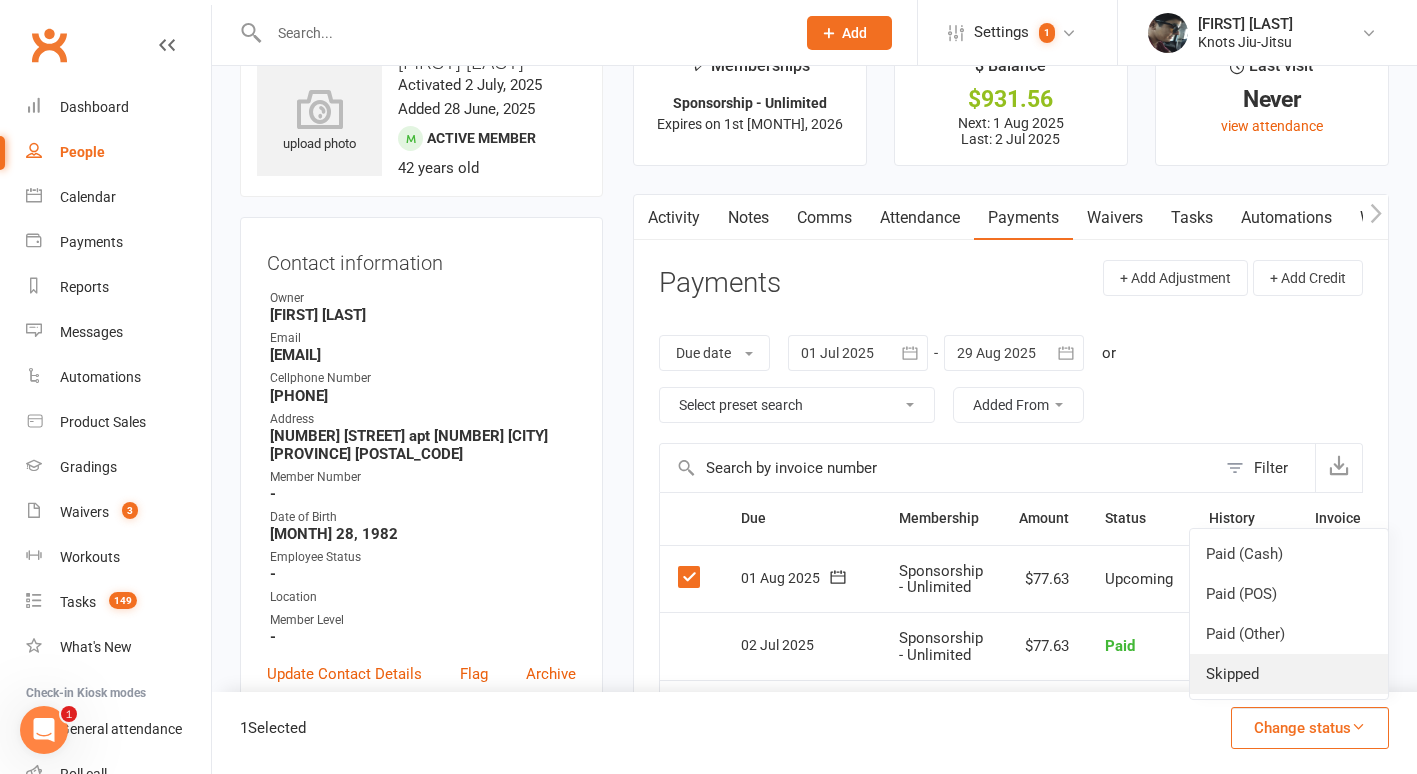 click on "Skipped" at bounding box center [1289, 674] 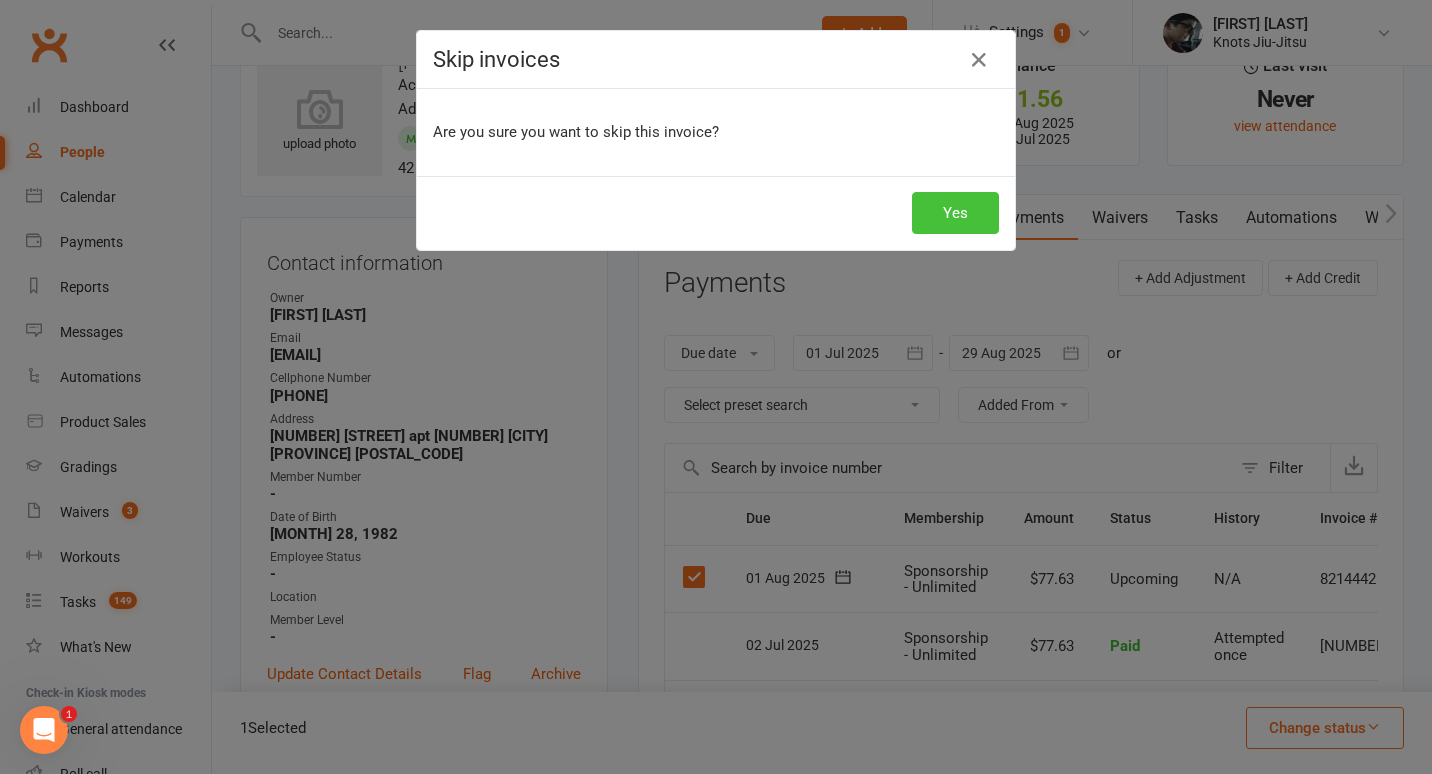 click on "Yes" at bounding box center (955, 213) 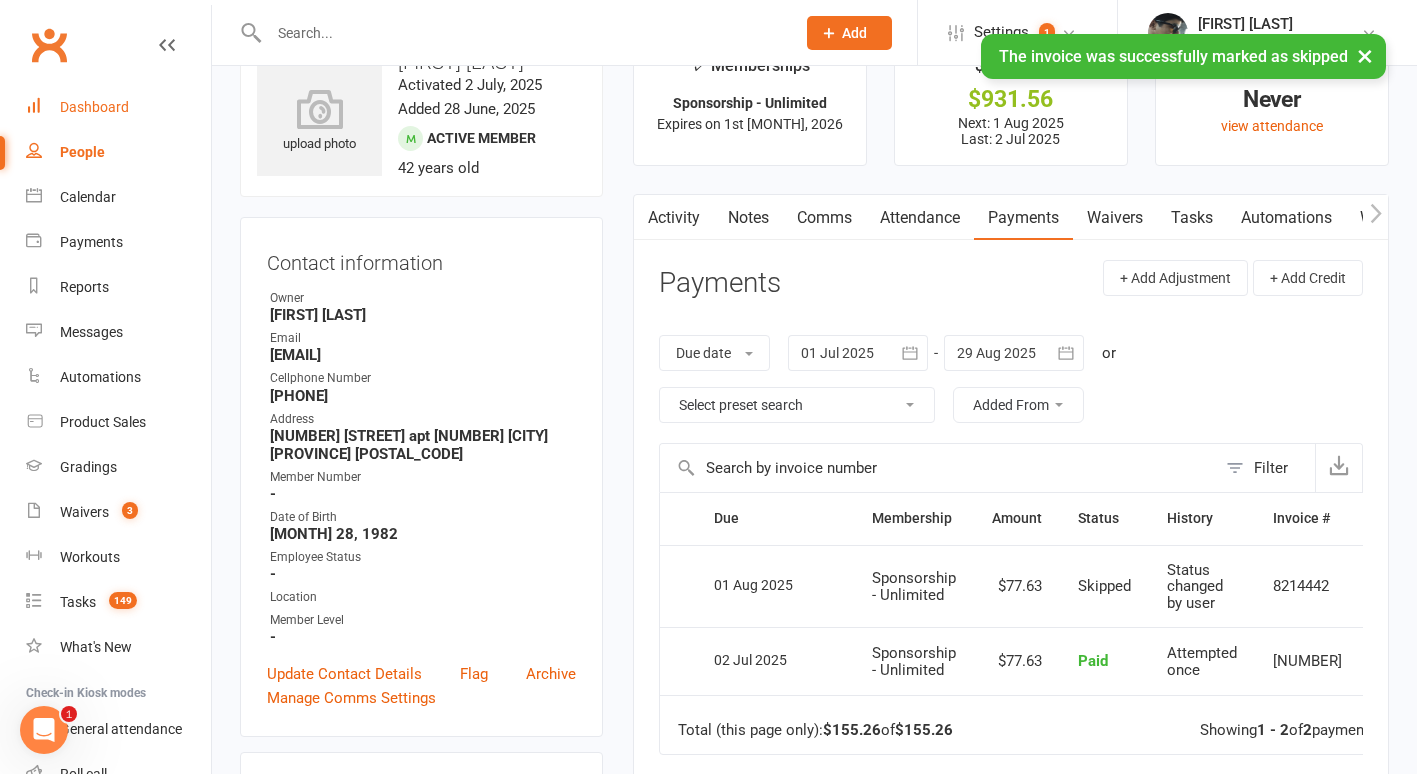 click on "Dashboard" at bounding box center (94, 107) 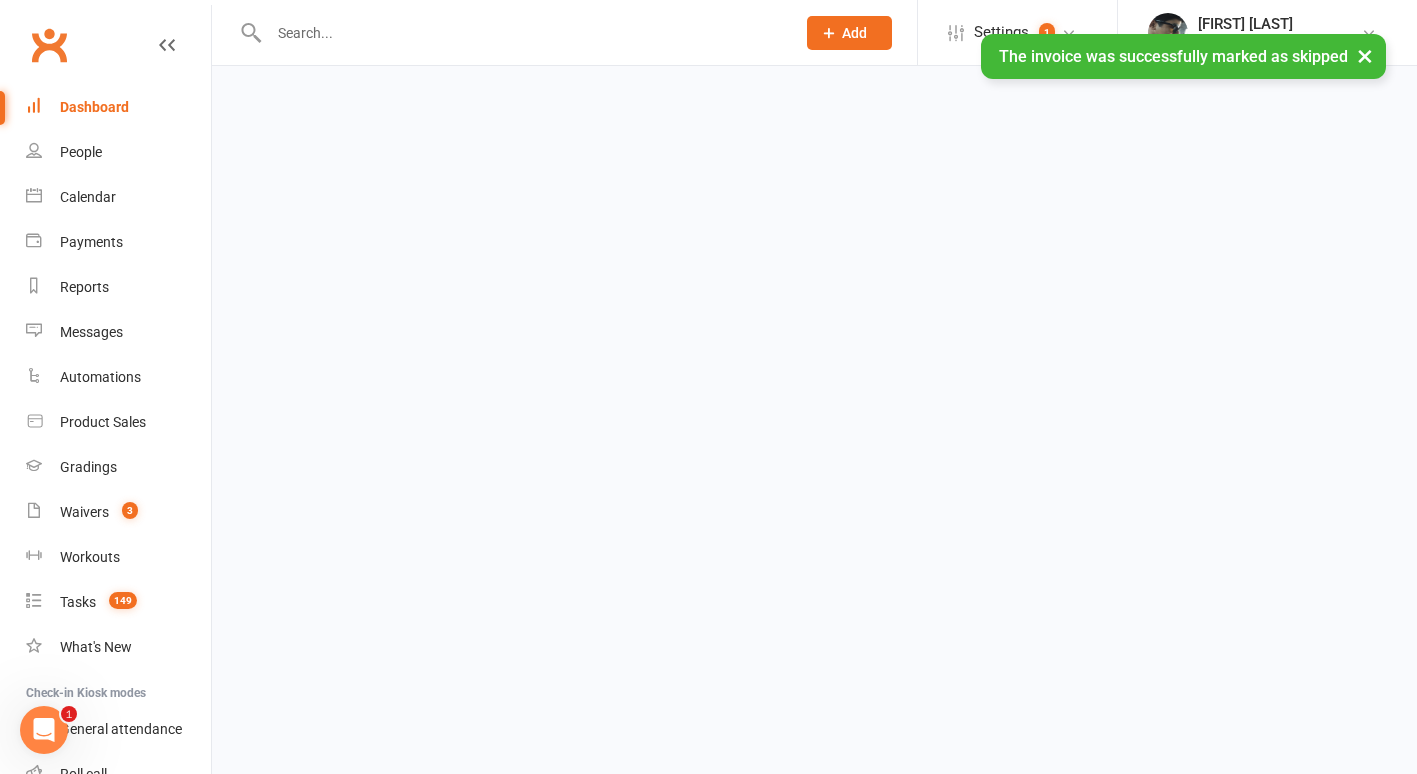 scroll, scrollTop: 0, scrollLeft: 0, axis: both 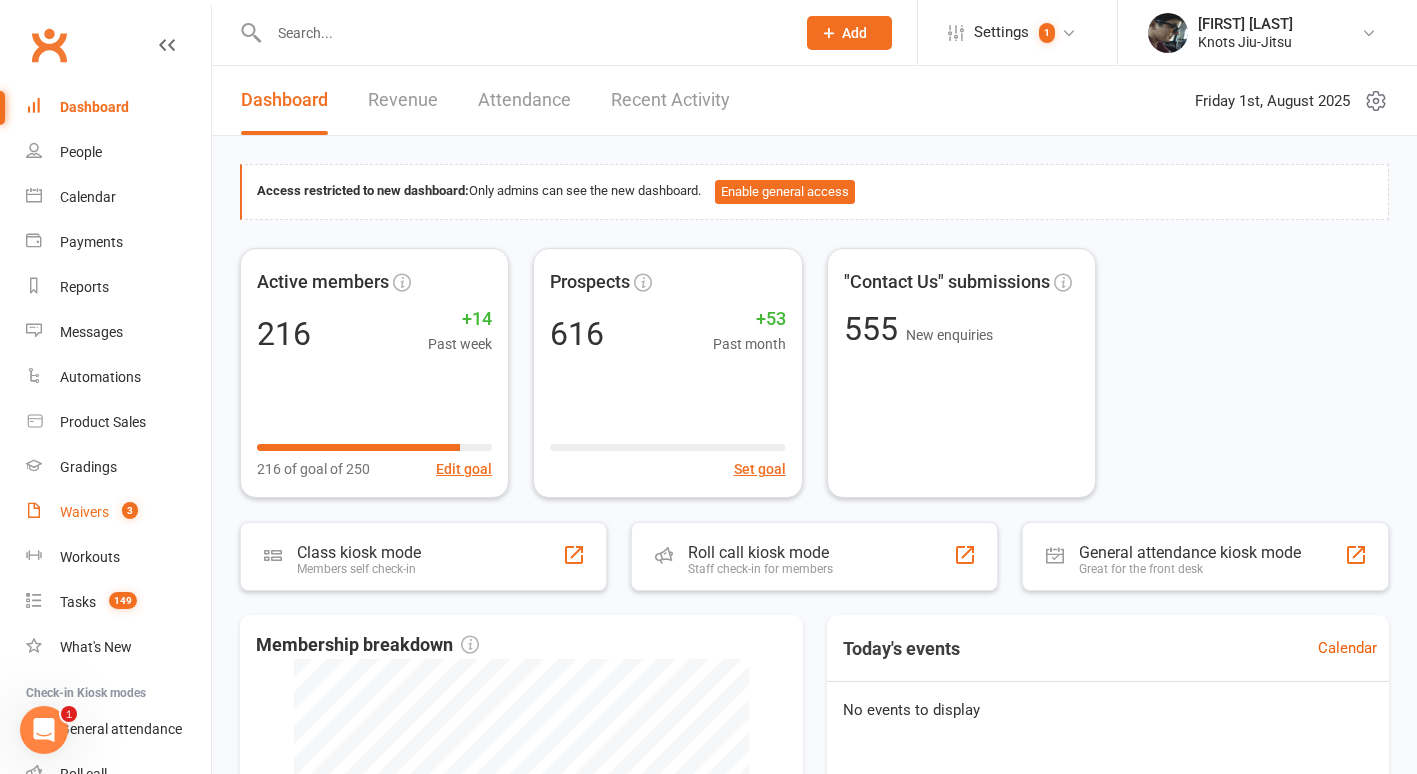 click on "Waivers   3" at bounding box center [118, 512] 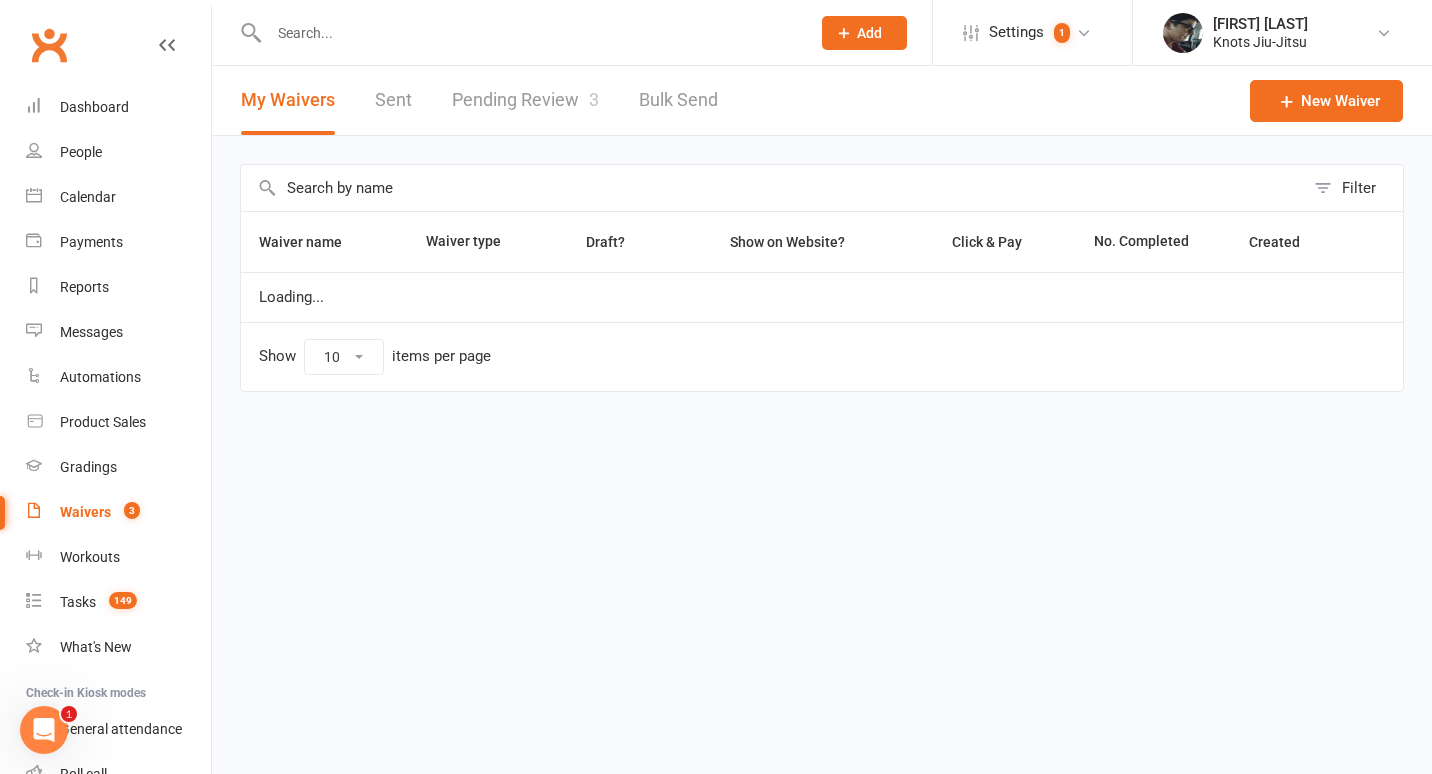 select on "100" 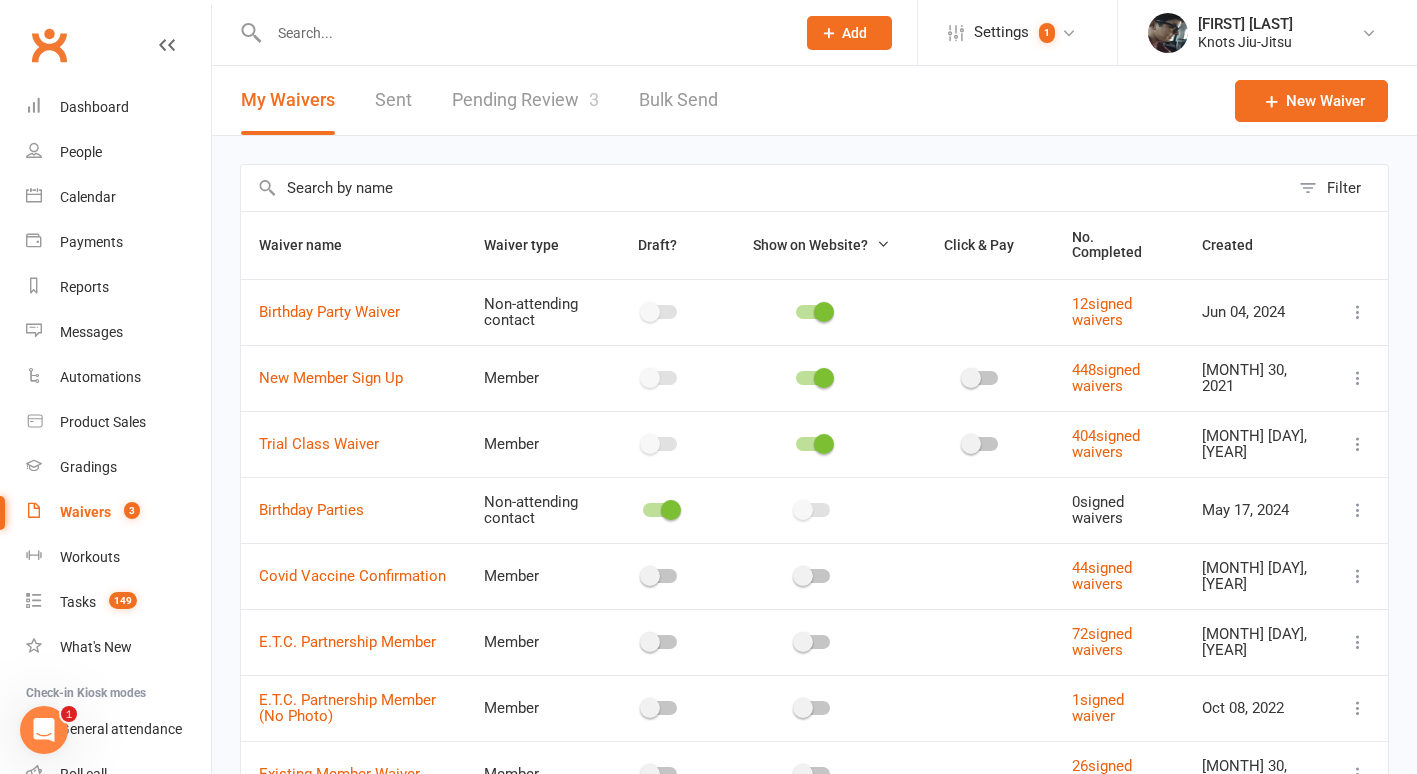 click on "Pending Review 3" at bounding box center (525, 100) 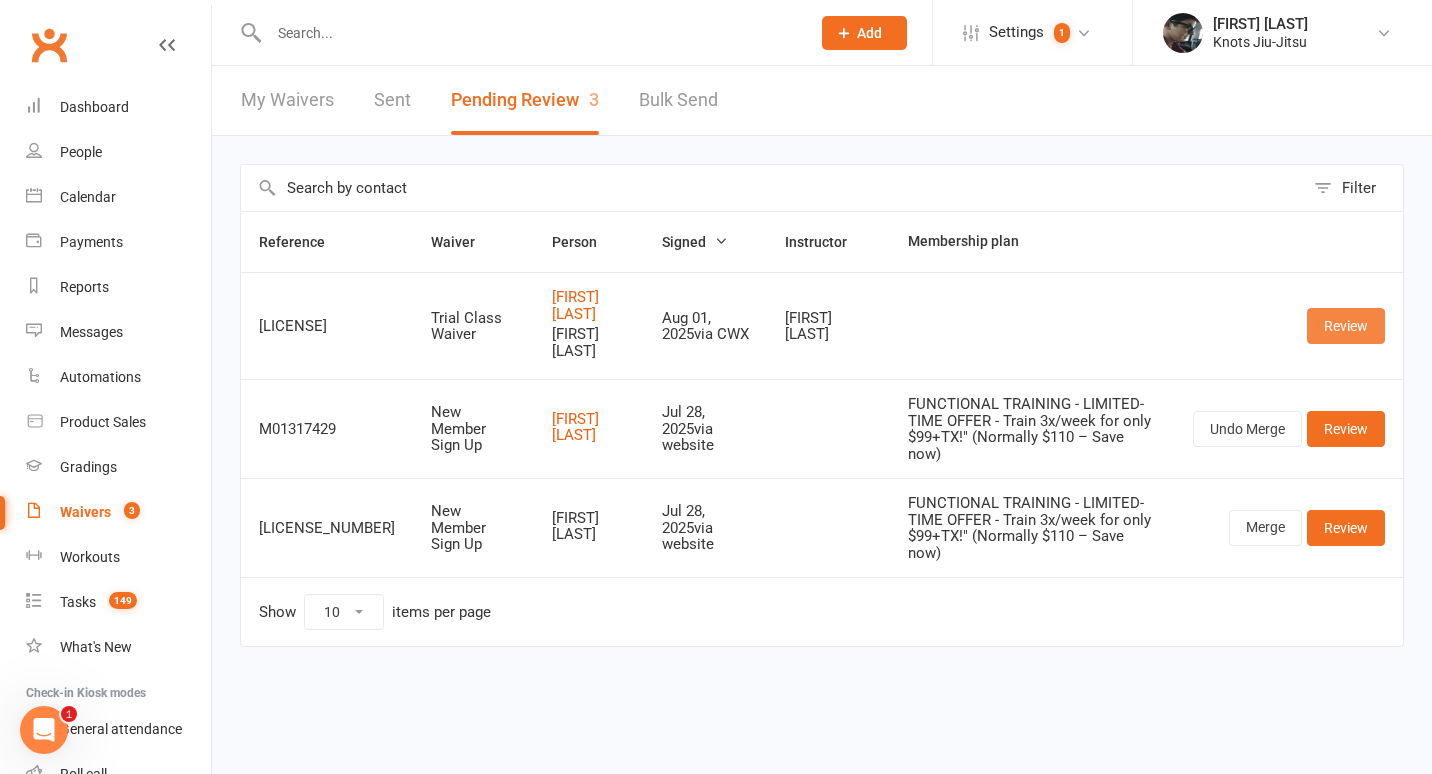 click on "Review" at bounding box center [1346, 326] 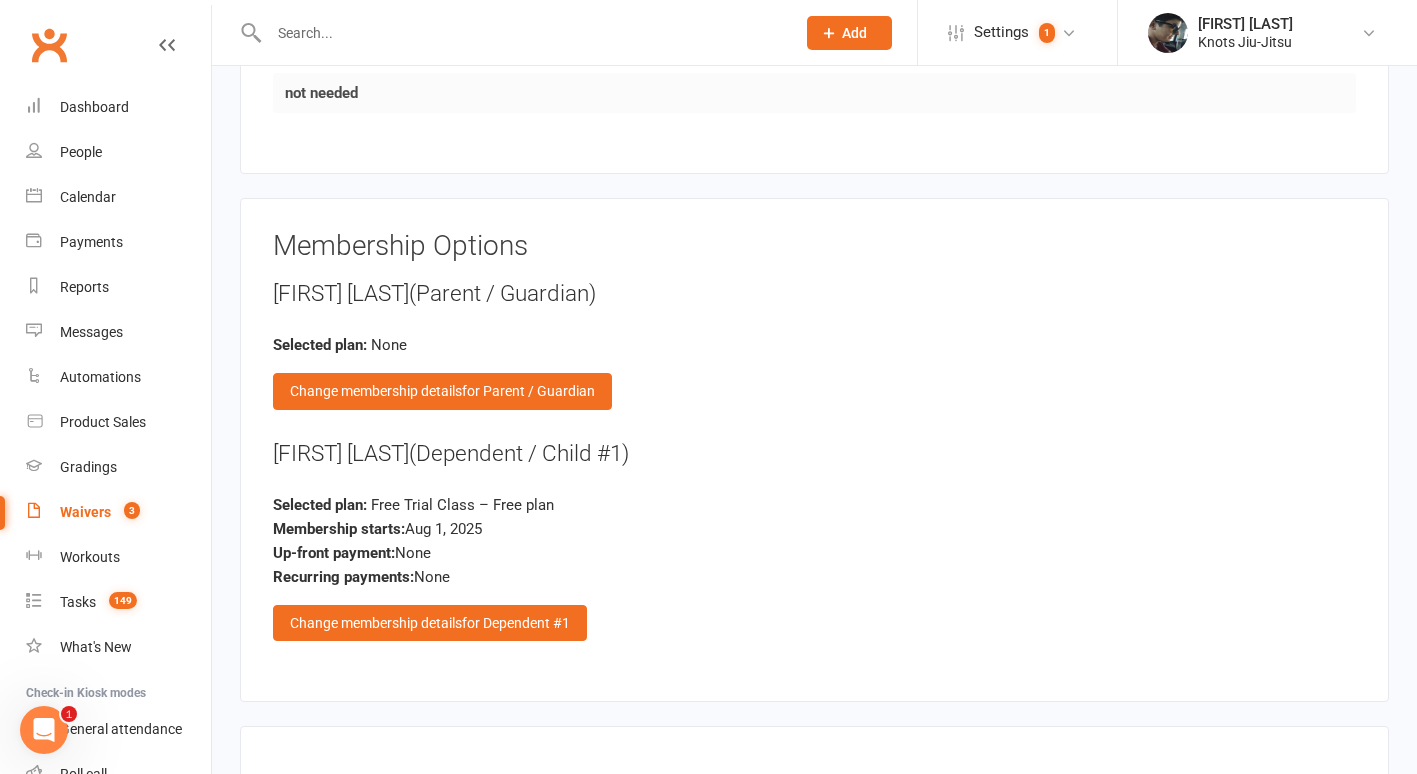 scroll, scrollTop: 2311, scrollLeft: 0, axis: vertical 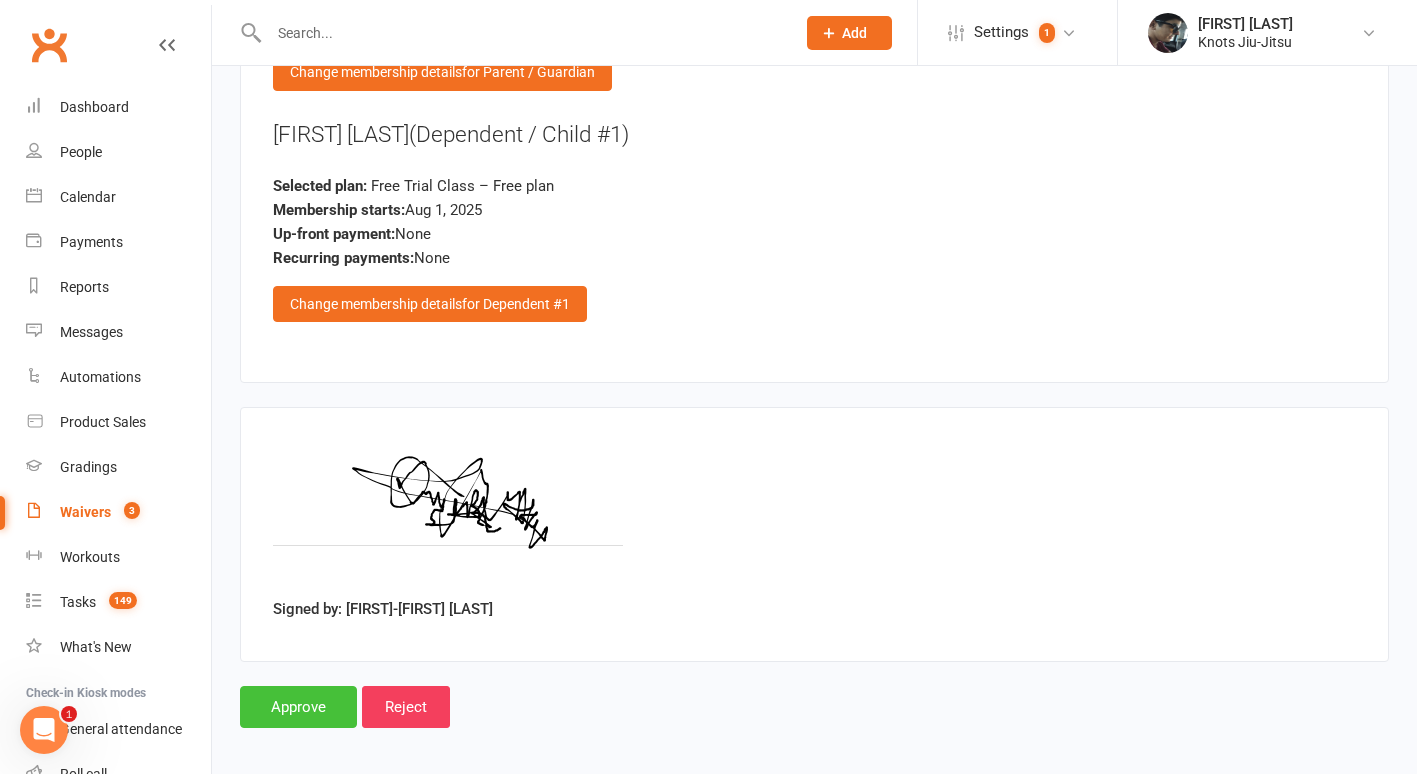 click on "Approve" at bounding box center (298, 707) 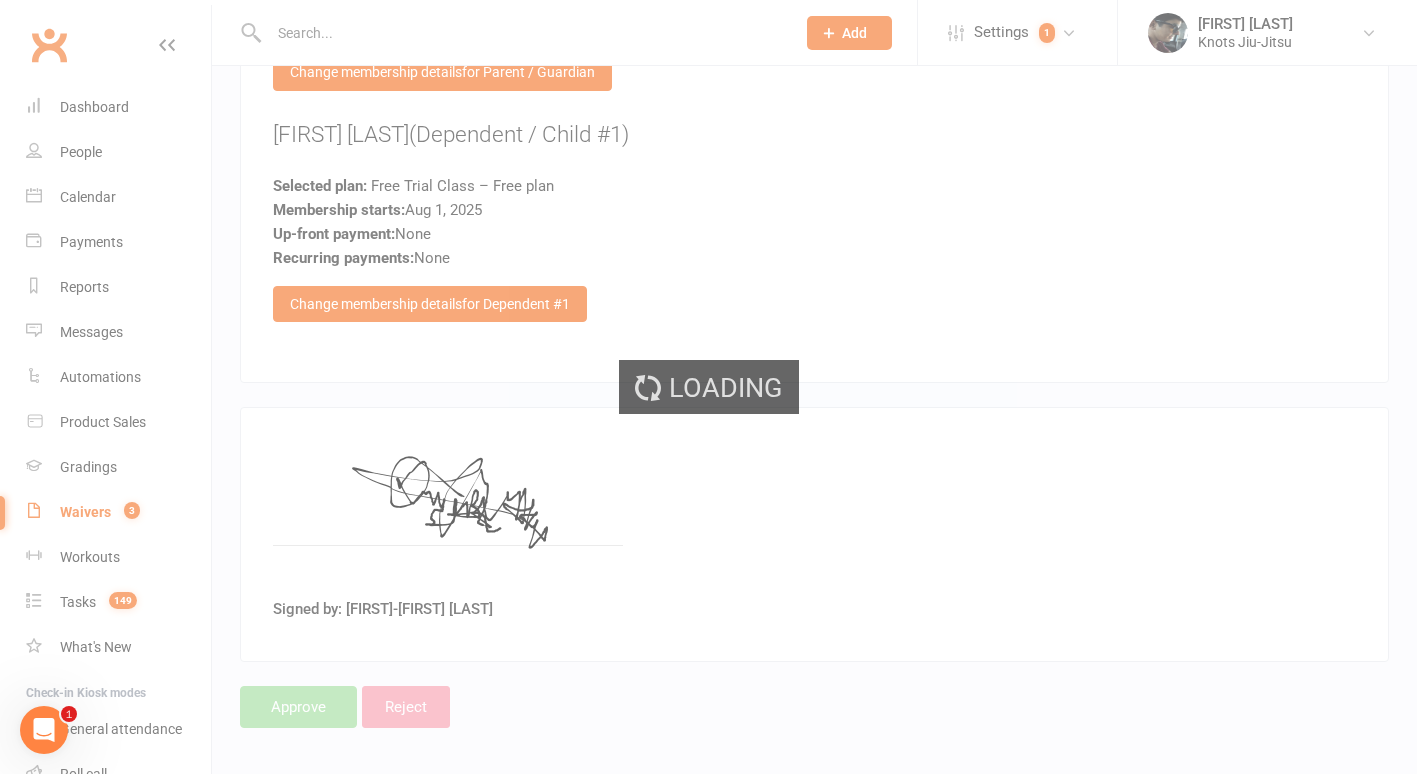 scroll, scrollTop: 0, scrollLeft: 0, axis: both 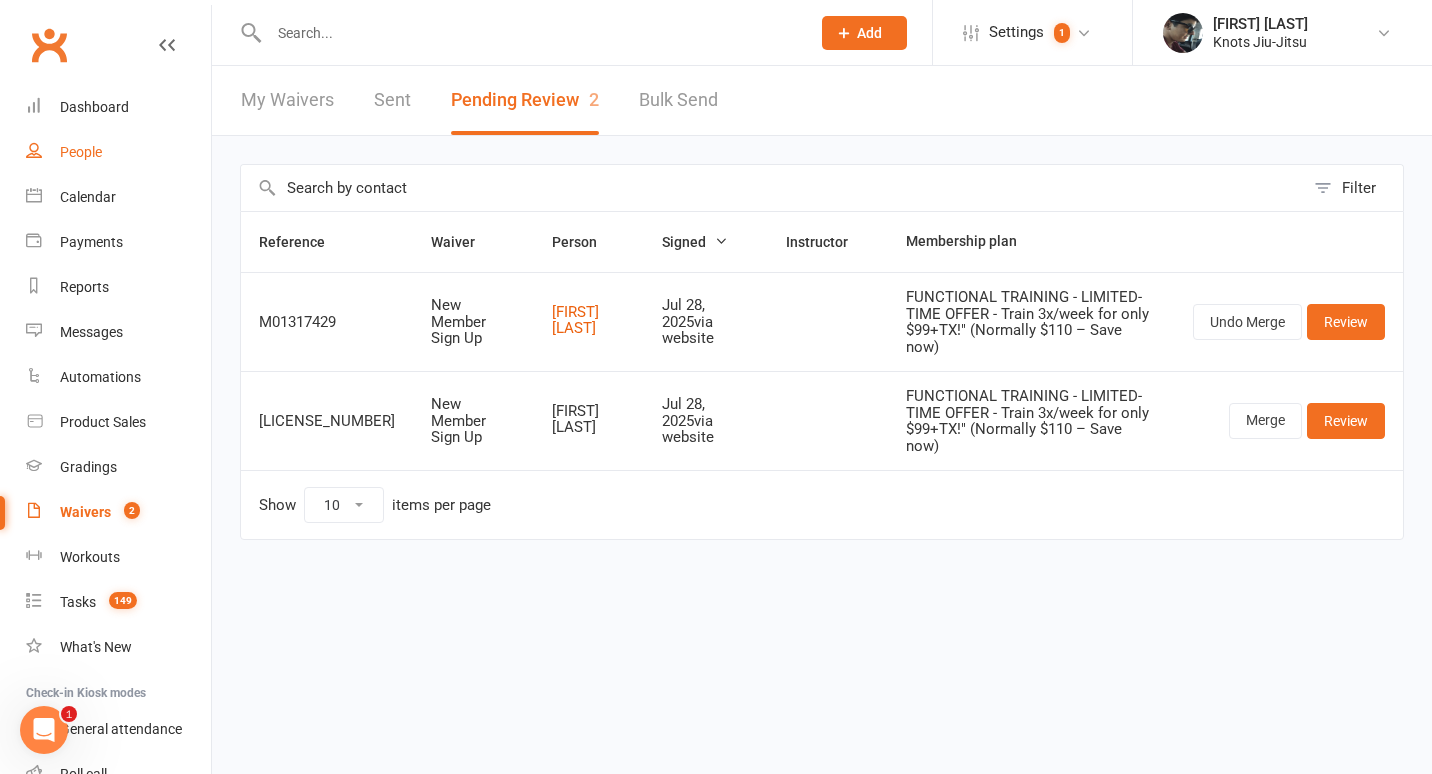 click on "People" at bounding box center [118, 152] 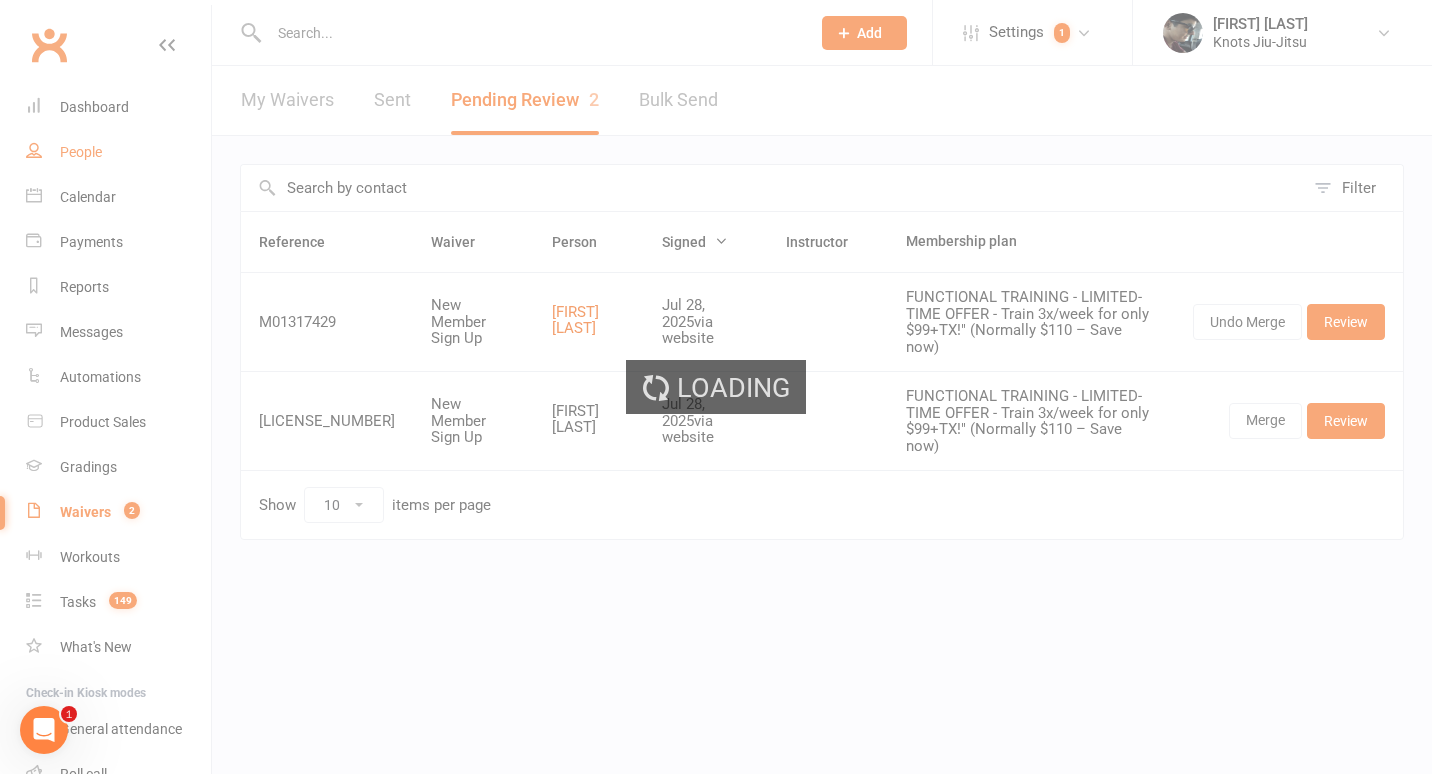 select on "100" 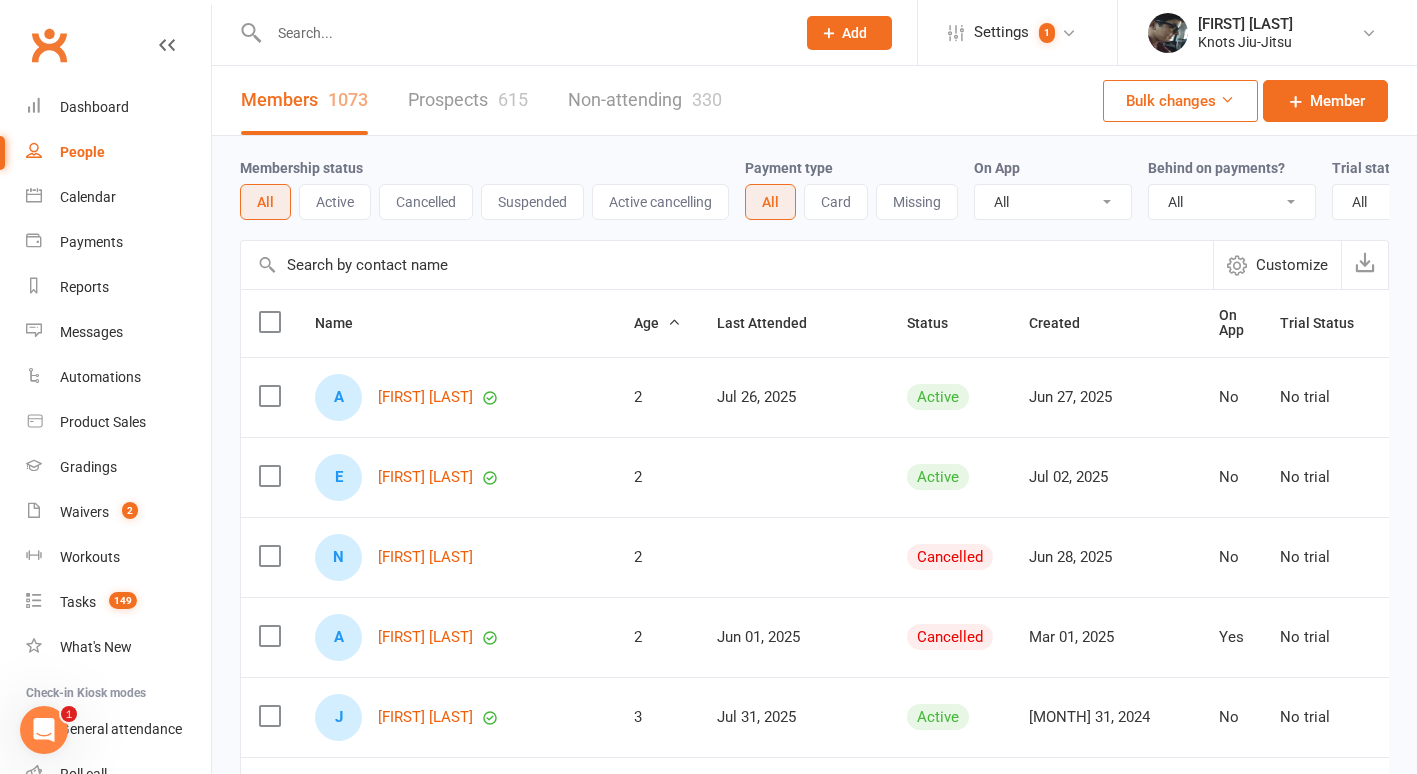 click on "Prospects 615" at bounding box center (468, 100) 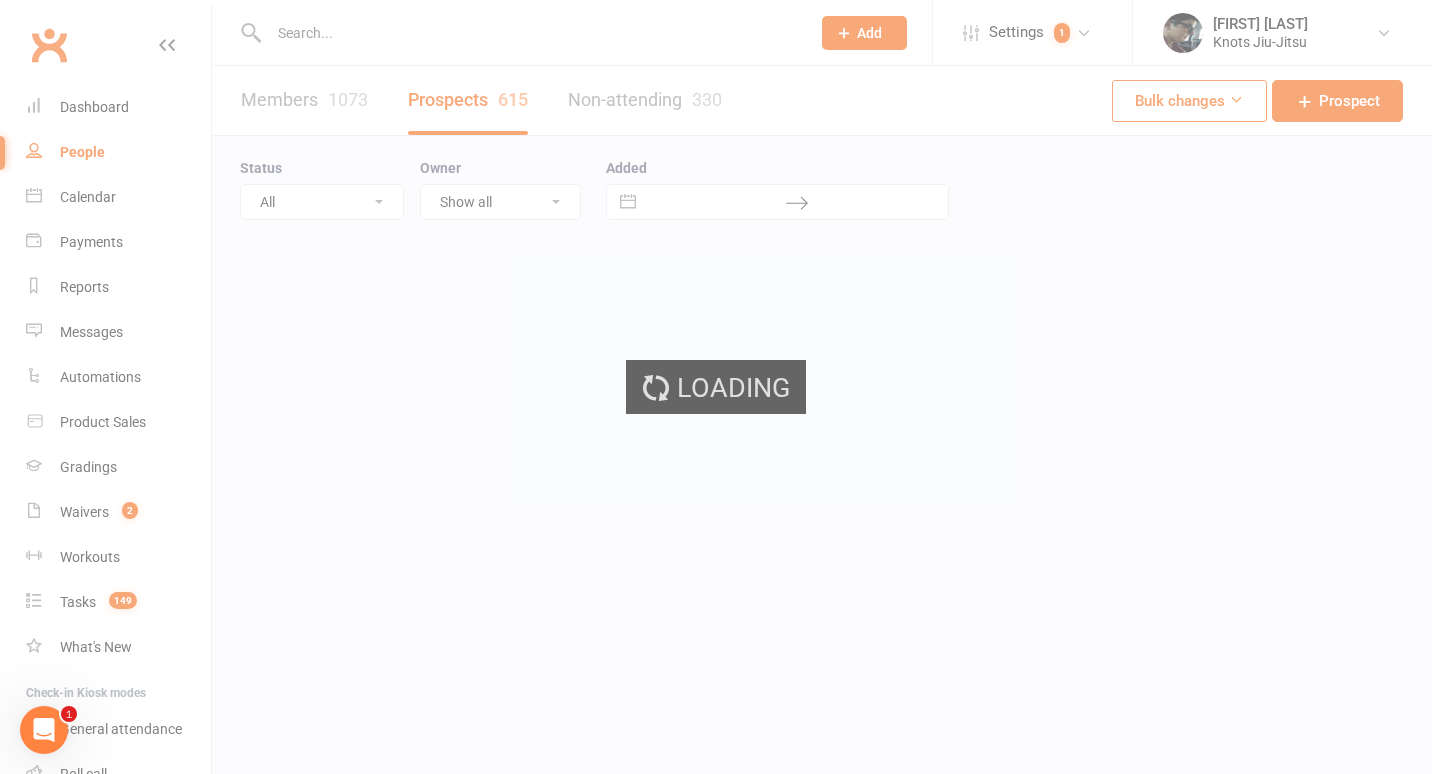 select on "100" 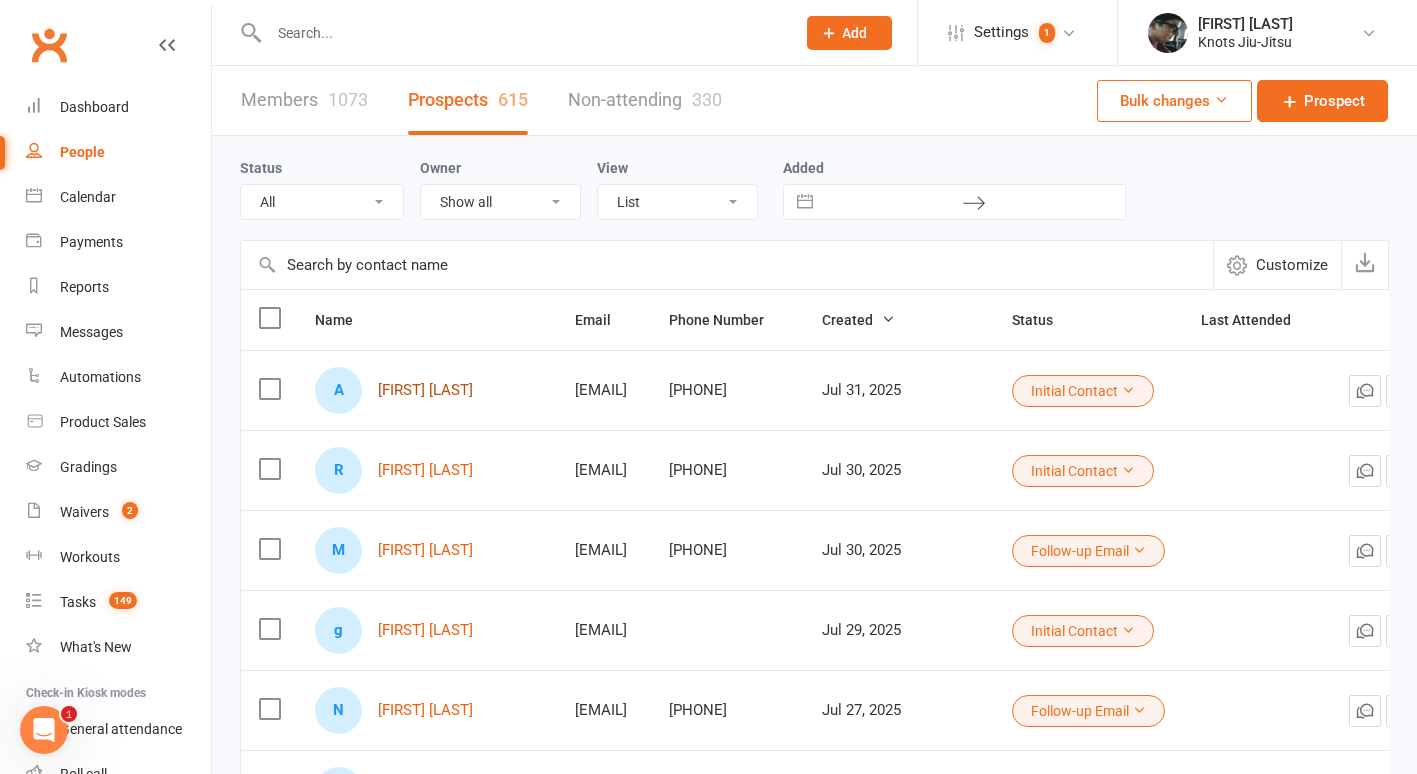 click on "[FIRST] [LAST]" at bounding box center (425, 390) 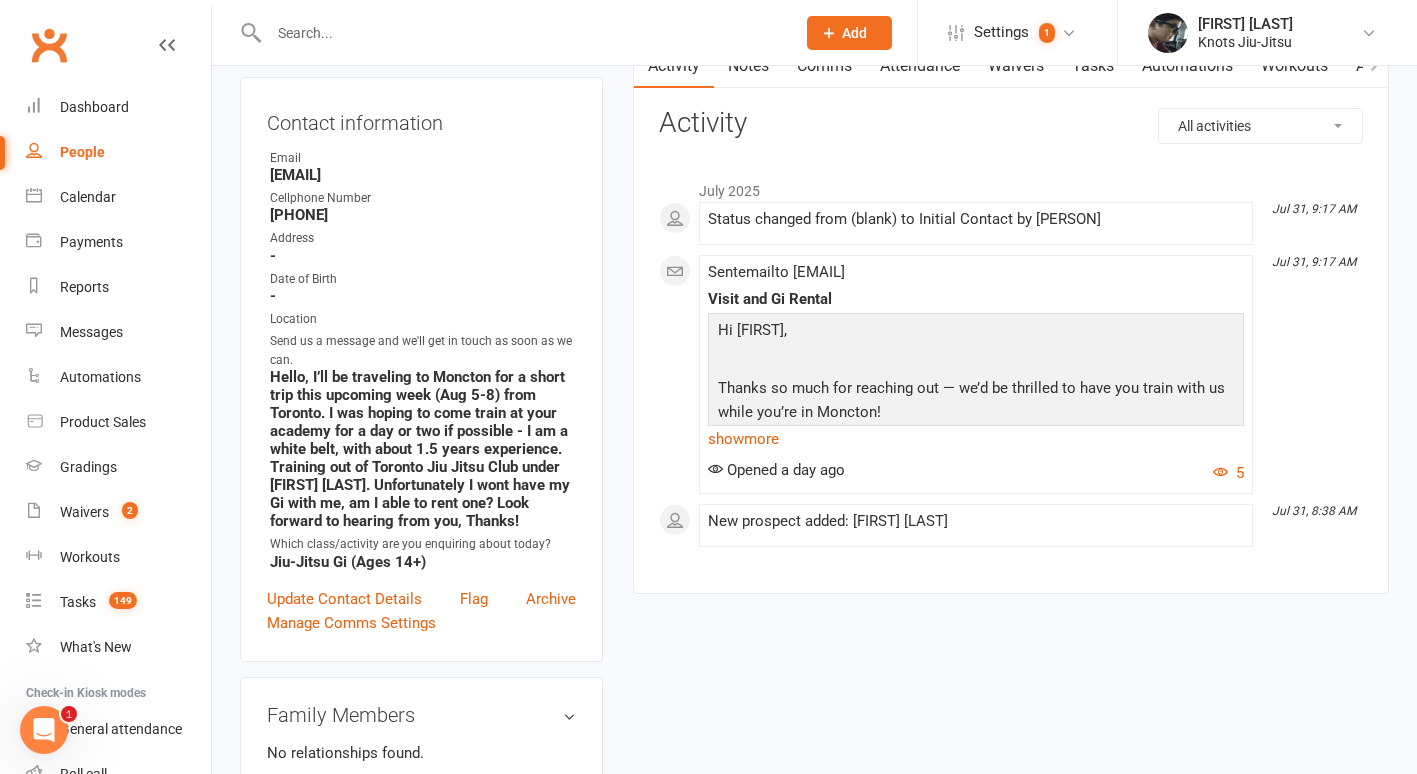 scroll, scrollTop: 197, scrollLeft: 0, axis: vertical 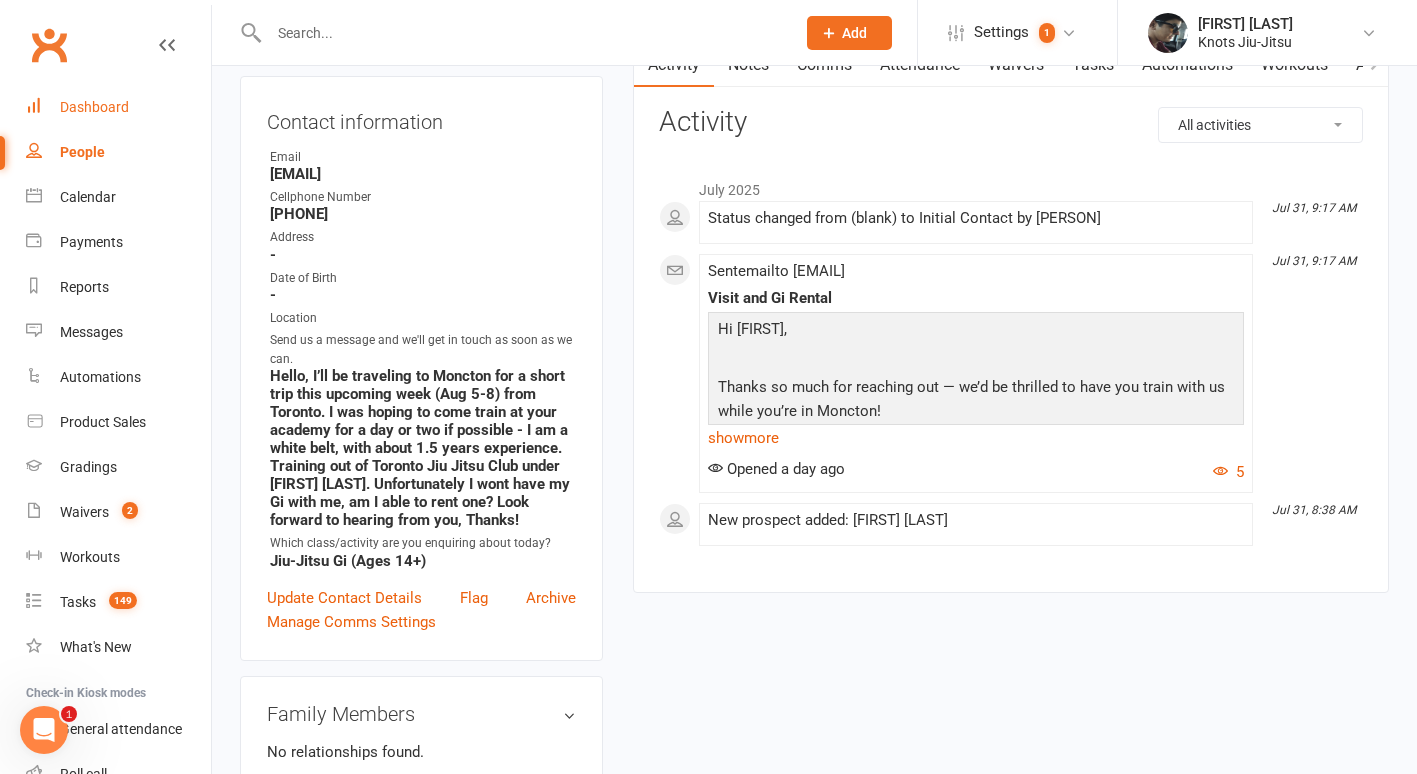 click on "Dashboard" at bounding box center [118, 107] 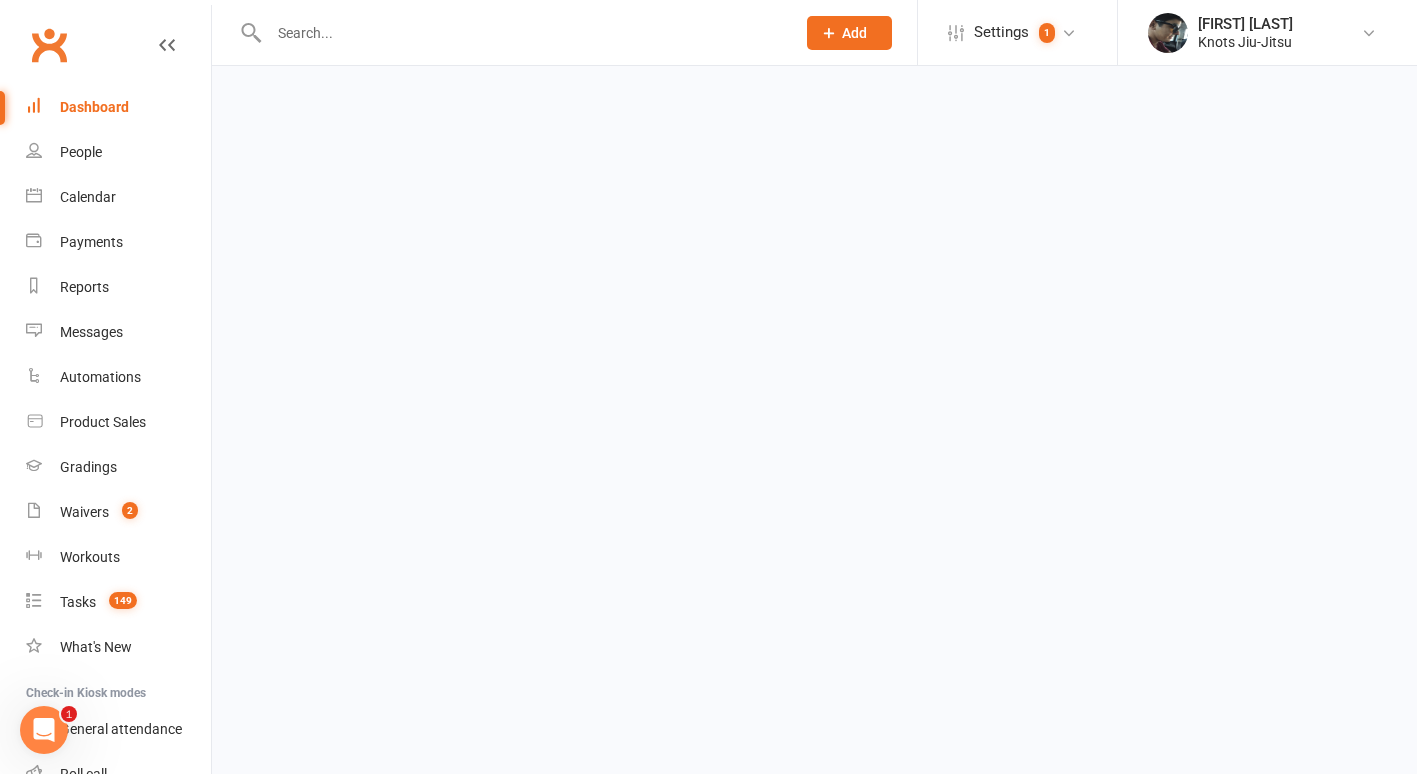 scroll, scrollTop: 0, scrollLeft: 0, axis: both 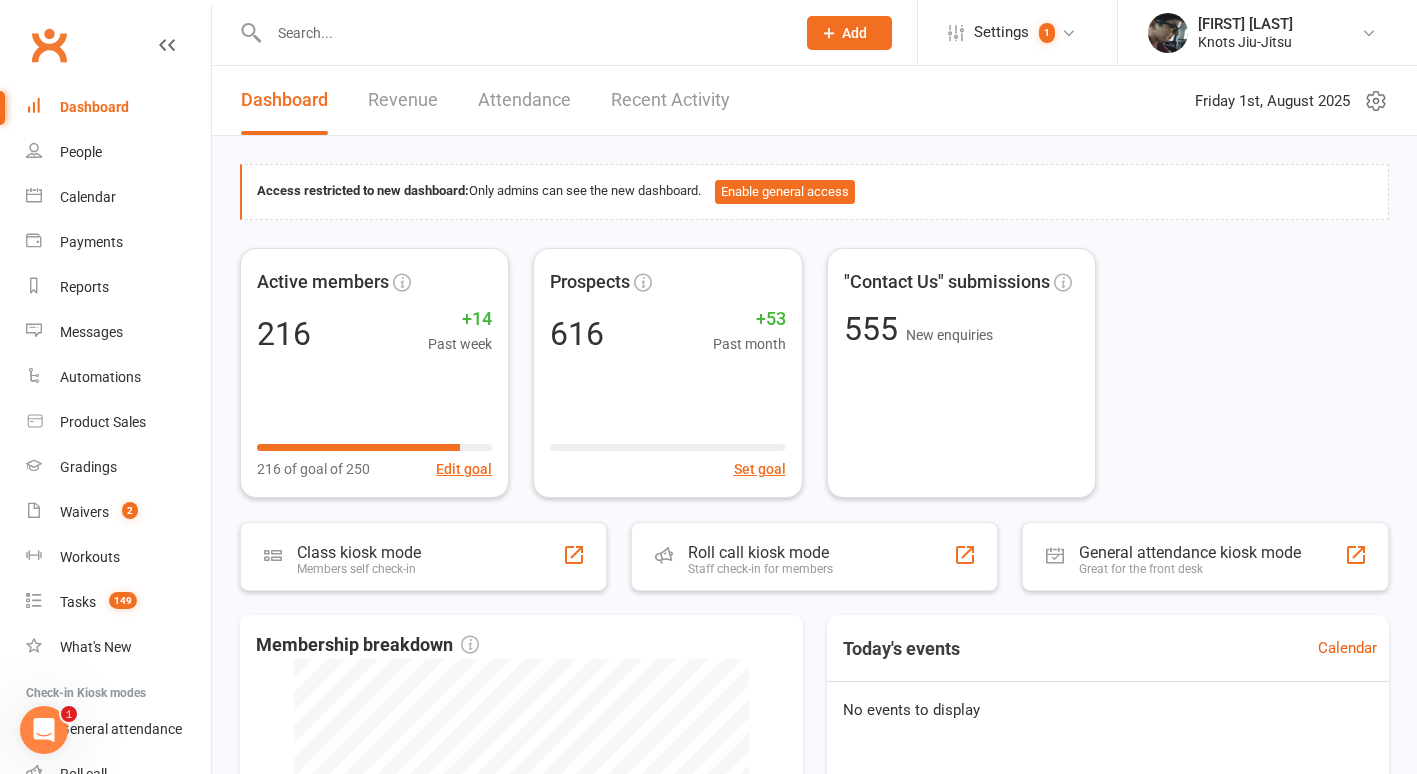 click on "Recent Activity" at bounding box center (670, 100) 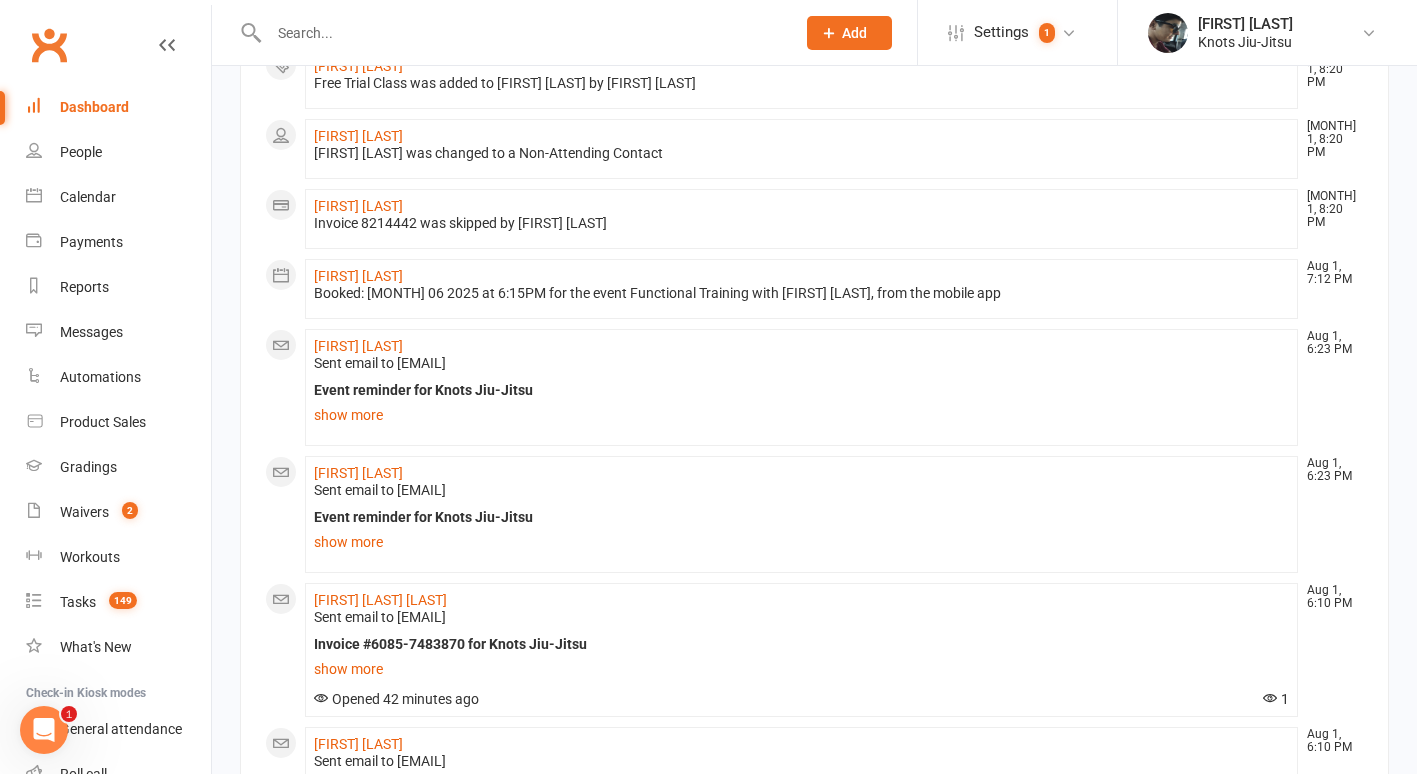 scroll, scrollTop: 471, scrollLeft: 0, axis: vertical 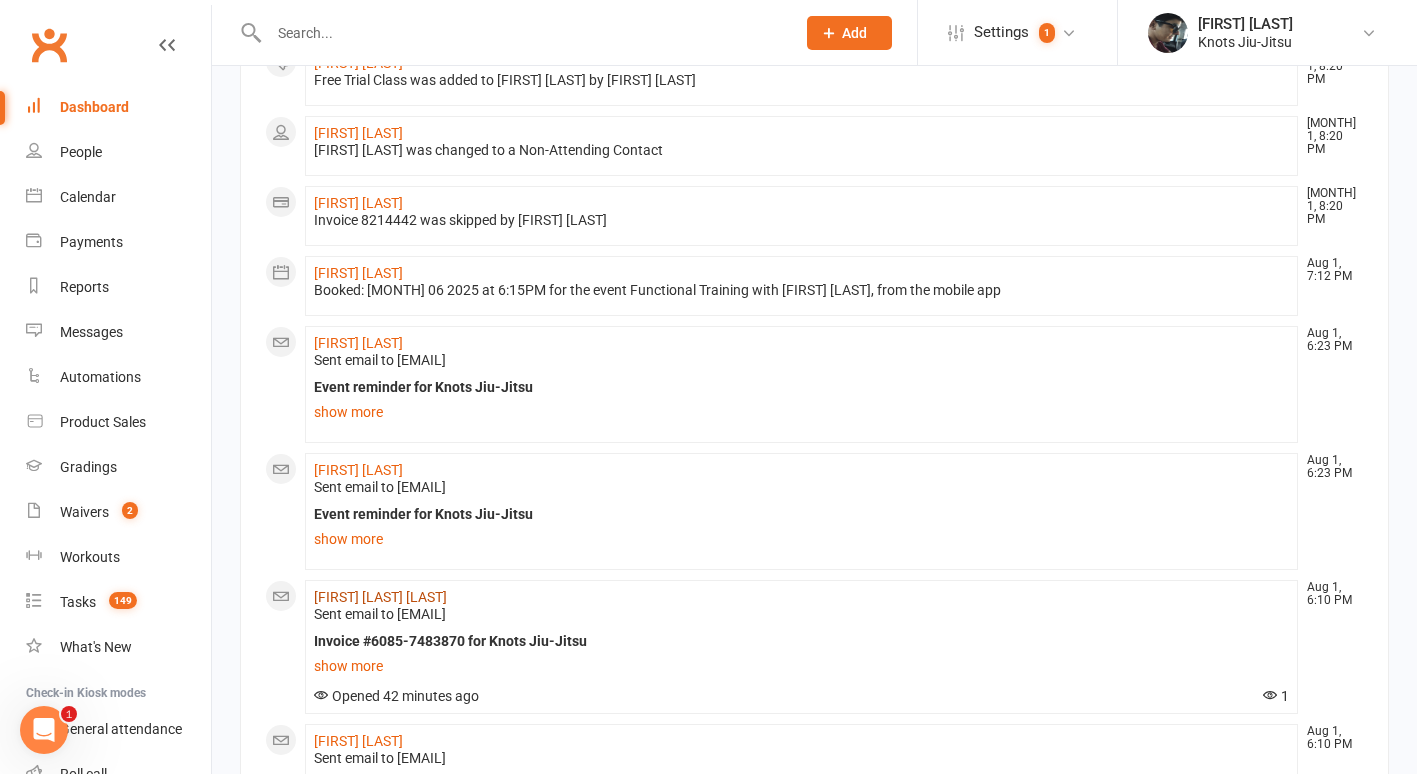 click on "[FIRST] [LAST] [LAST]" at bounding box center (380, 597) 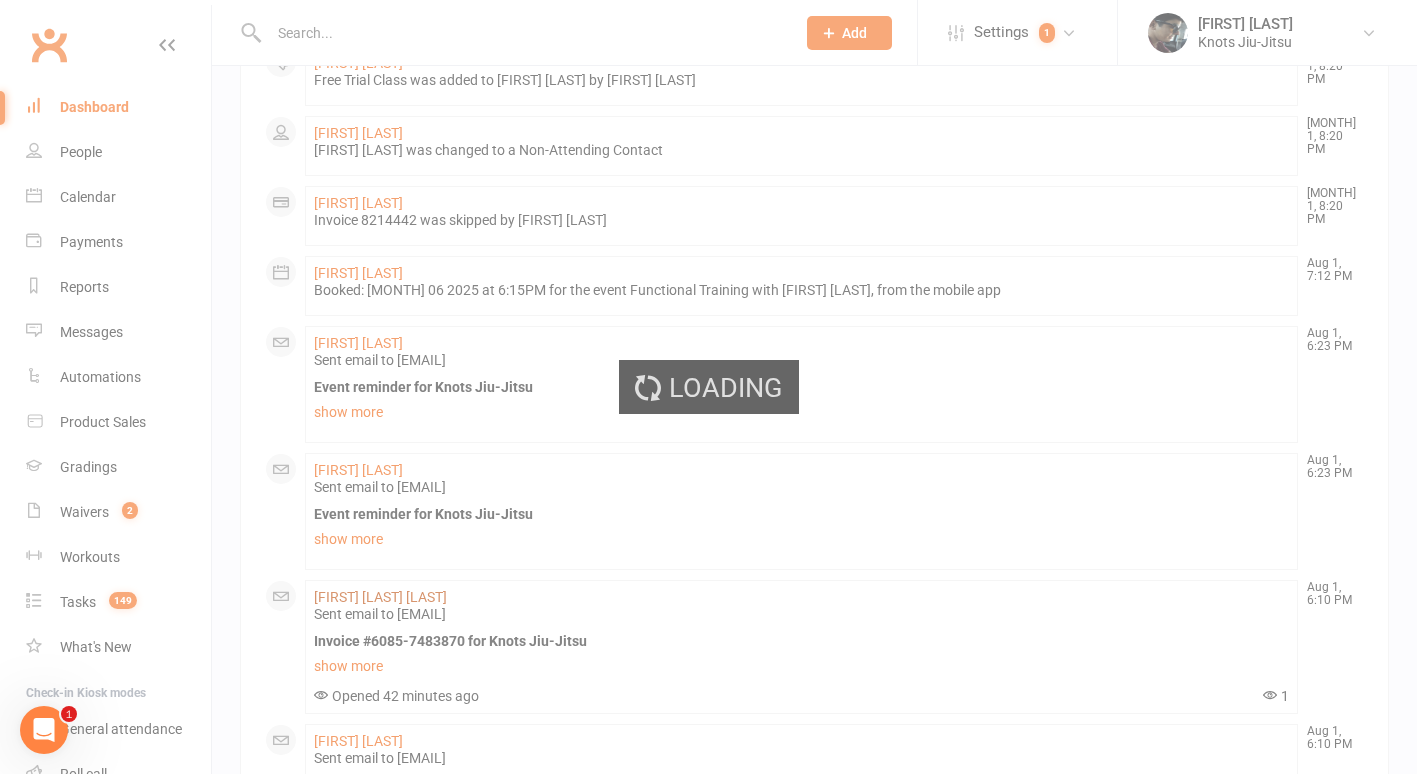 scroll, scrollTop: 0, scrollLeft: 0, axis: both 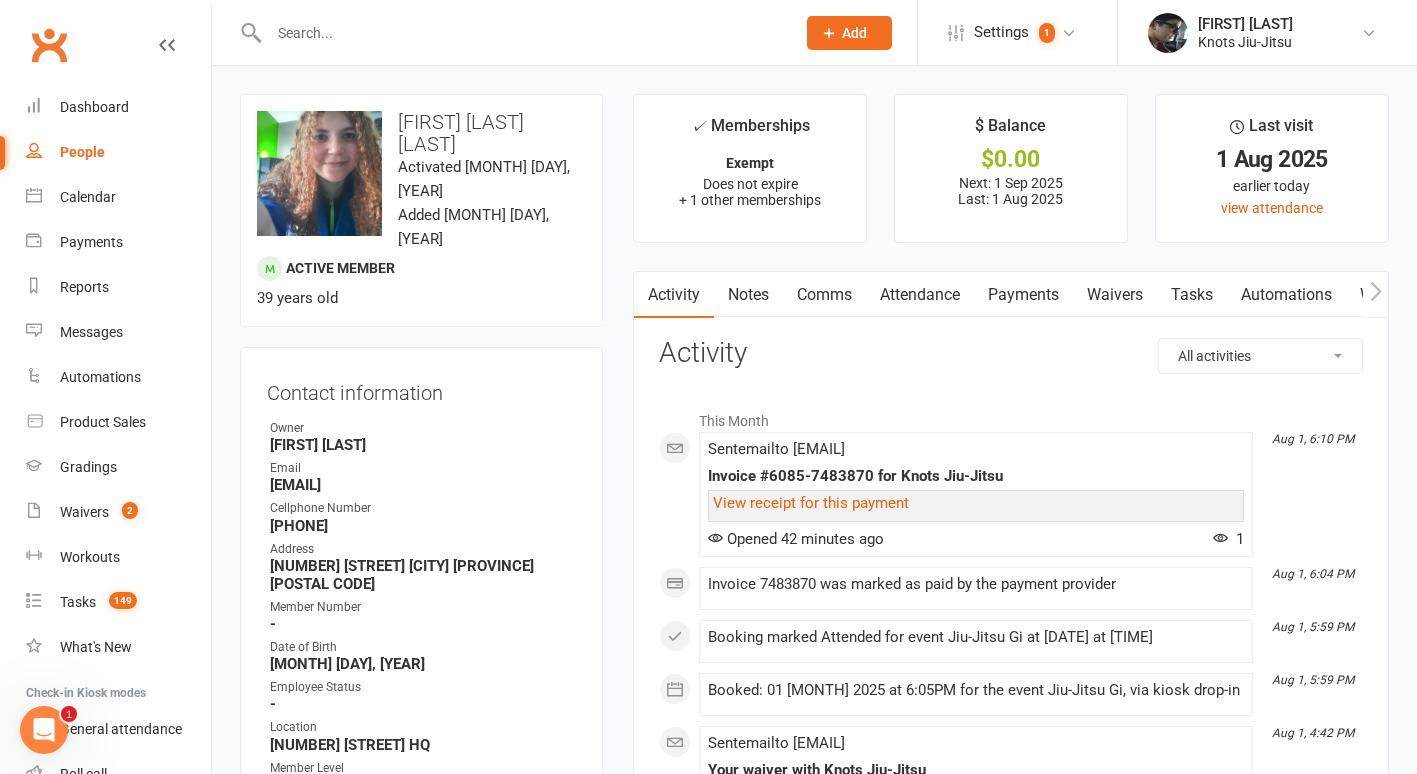 click at bounding box center (522, 33) 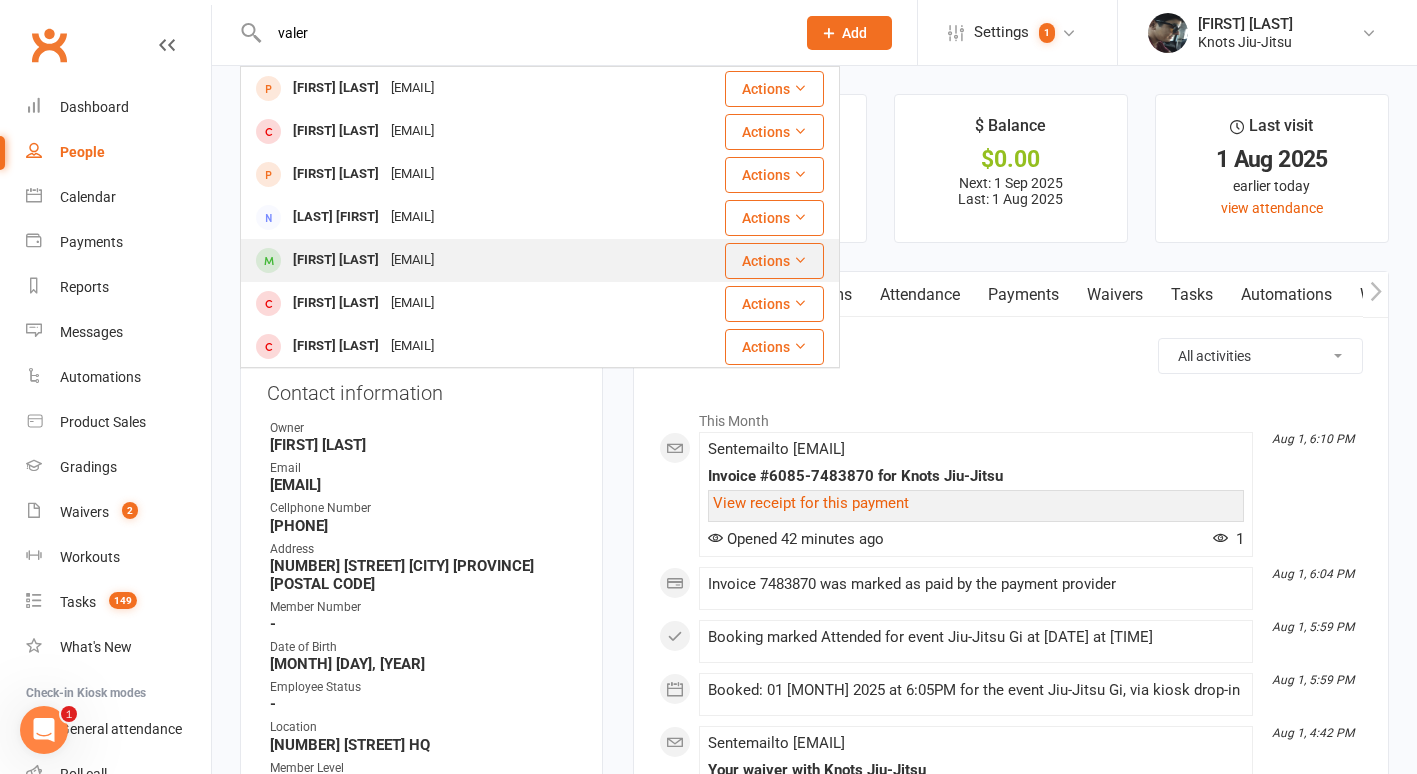 type on "valer" 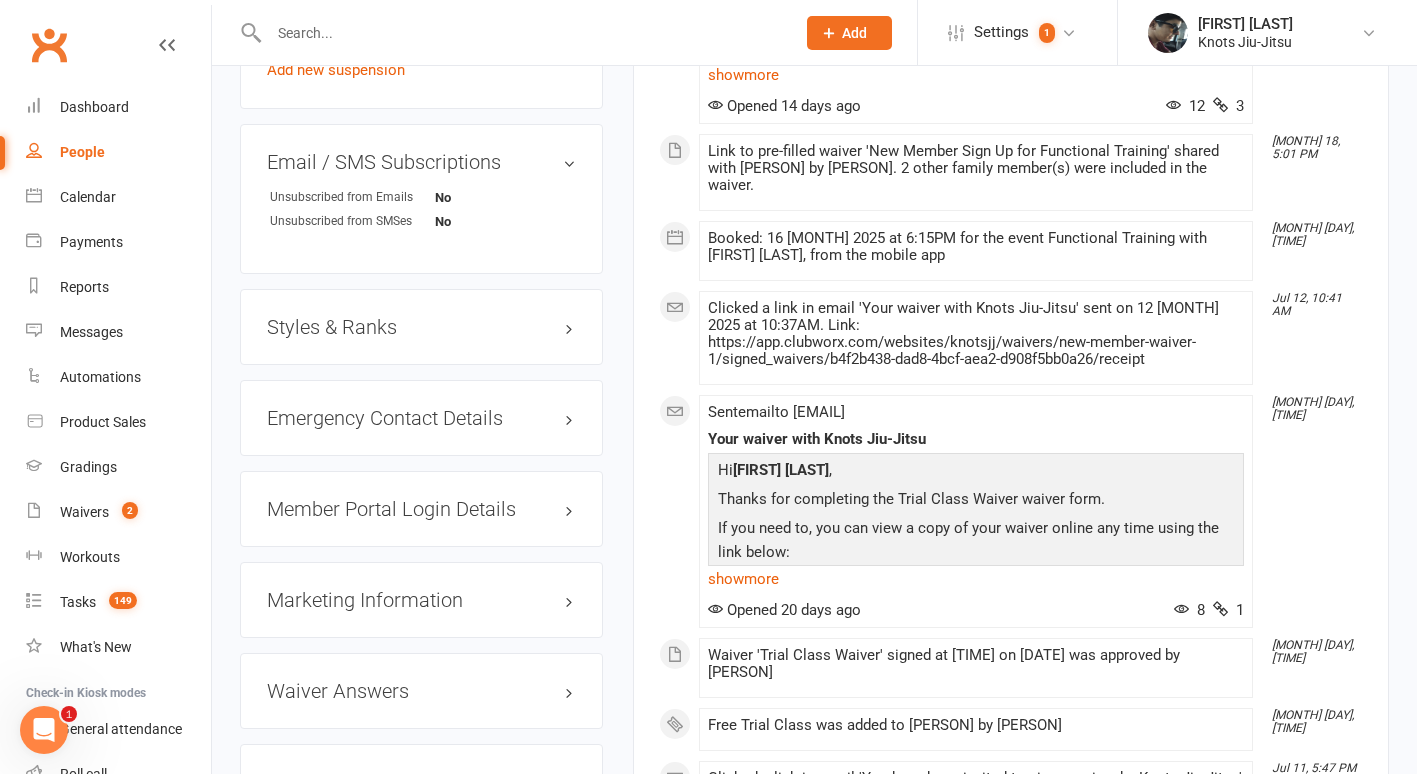scroll, scrollTop: 1892, scrollLeft: 0, axis: vertical 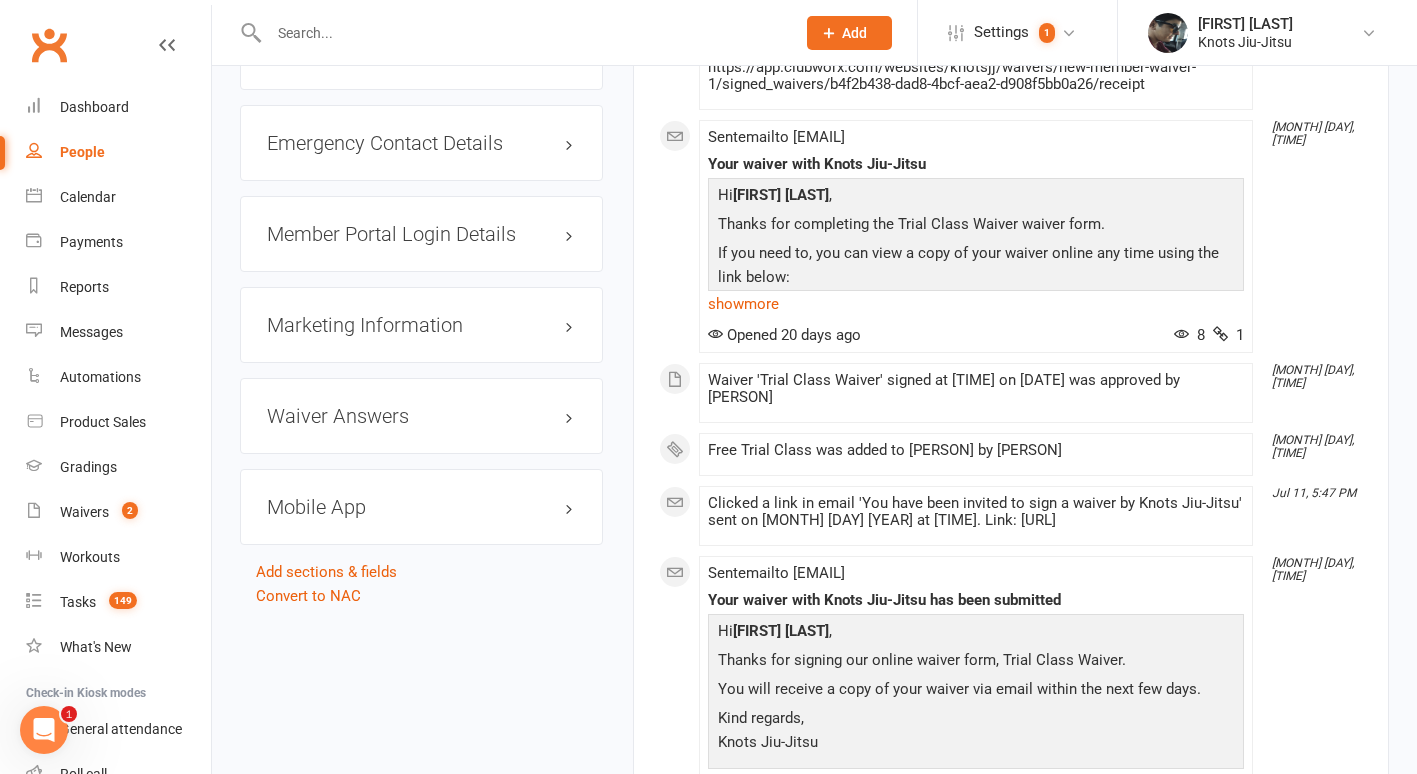 click on "Mobile App" at bounding box center [421, 507] 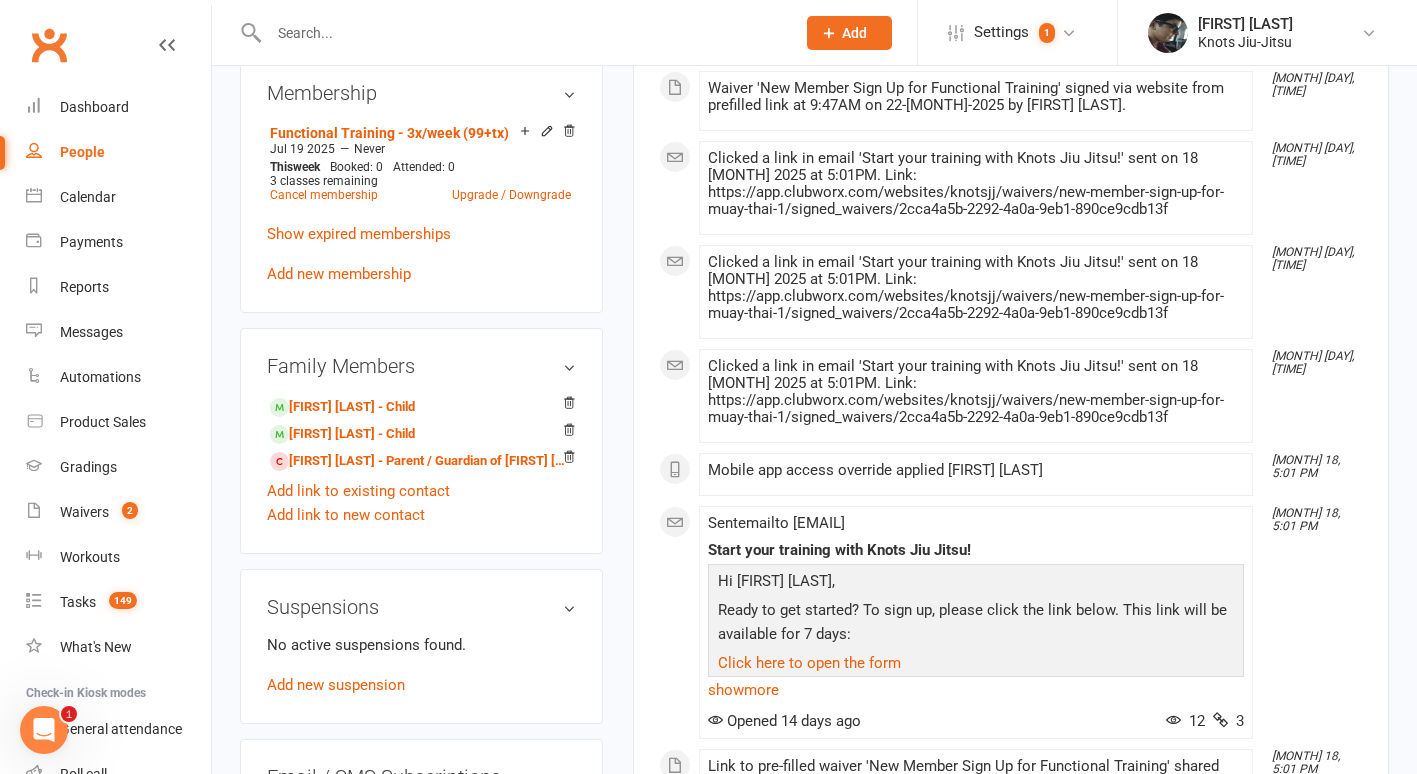 scroll, scrollTop: 1000, scrollLeft: 0, axis: vertical 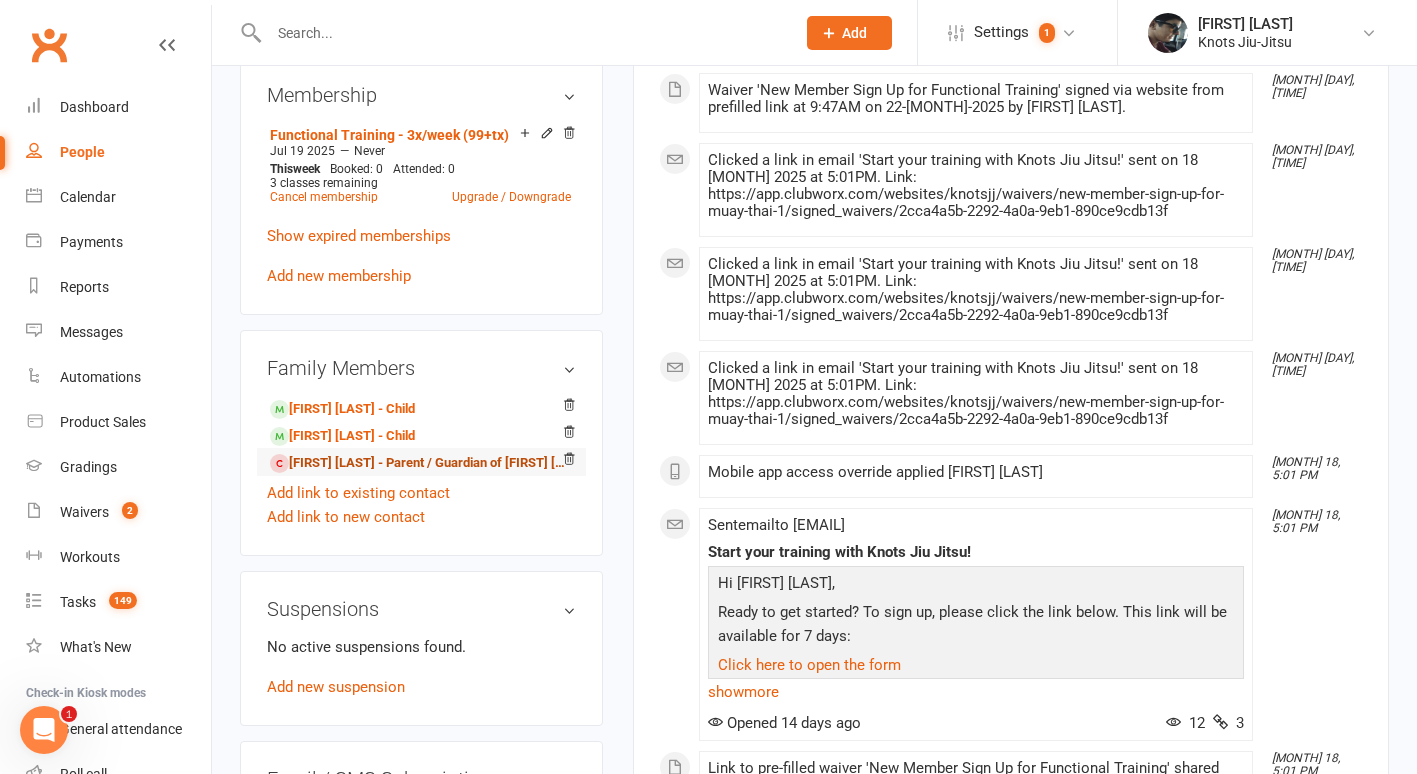 click on "[FIRST] [LAST] - Parent / Guardian of [FIRST] [LAST]" at bounding box center (418, 463) 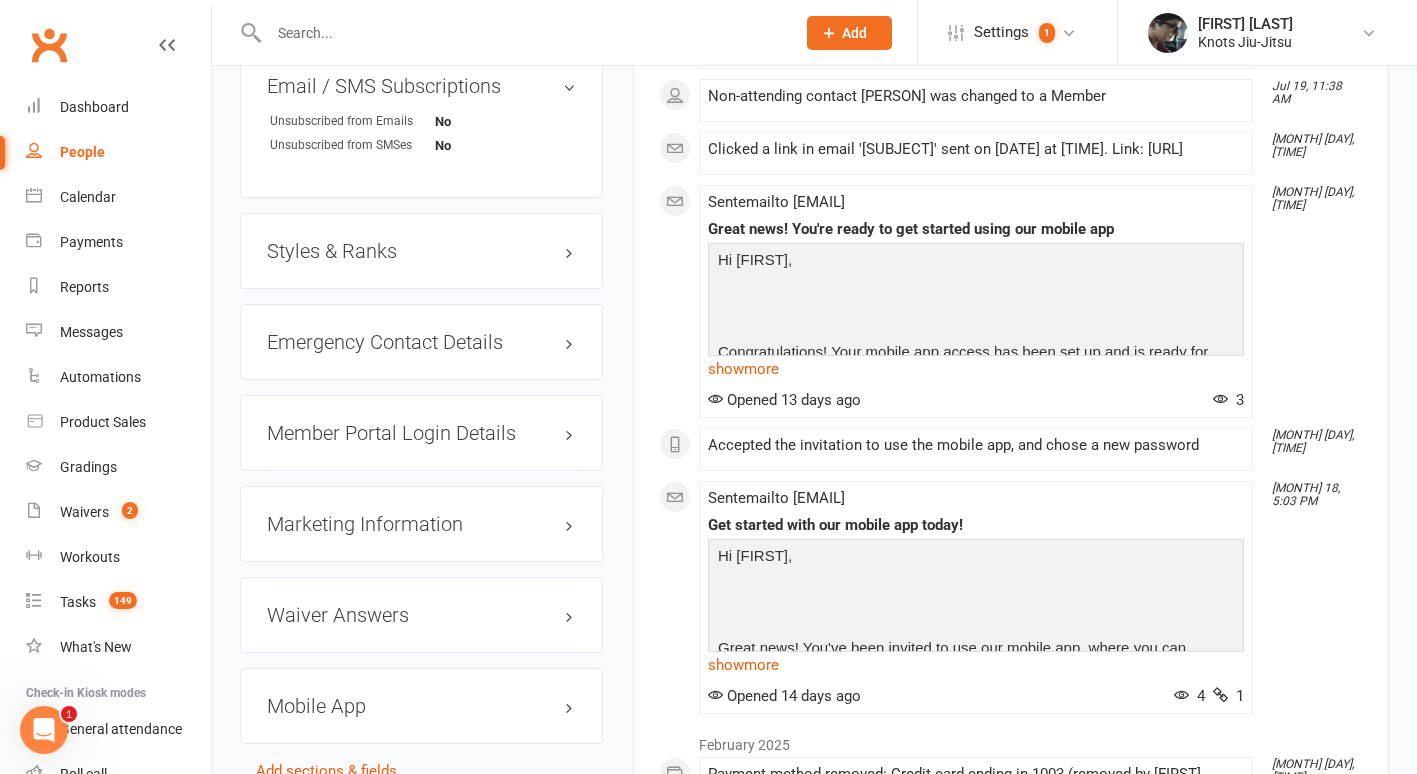 scroll, scrollTop: 1934, scrollLeft: 0, axis: vertical 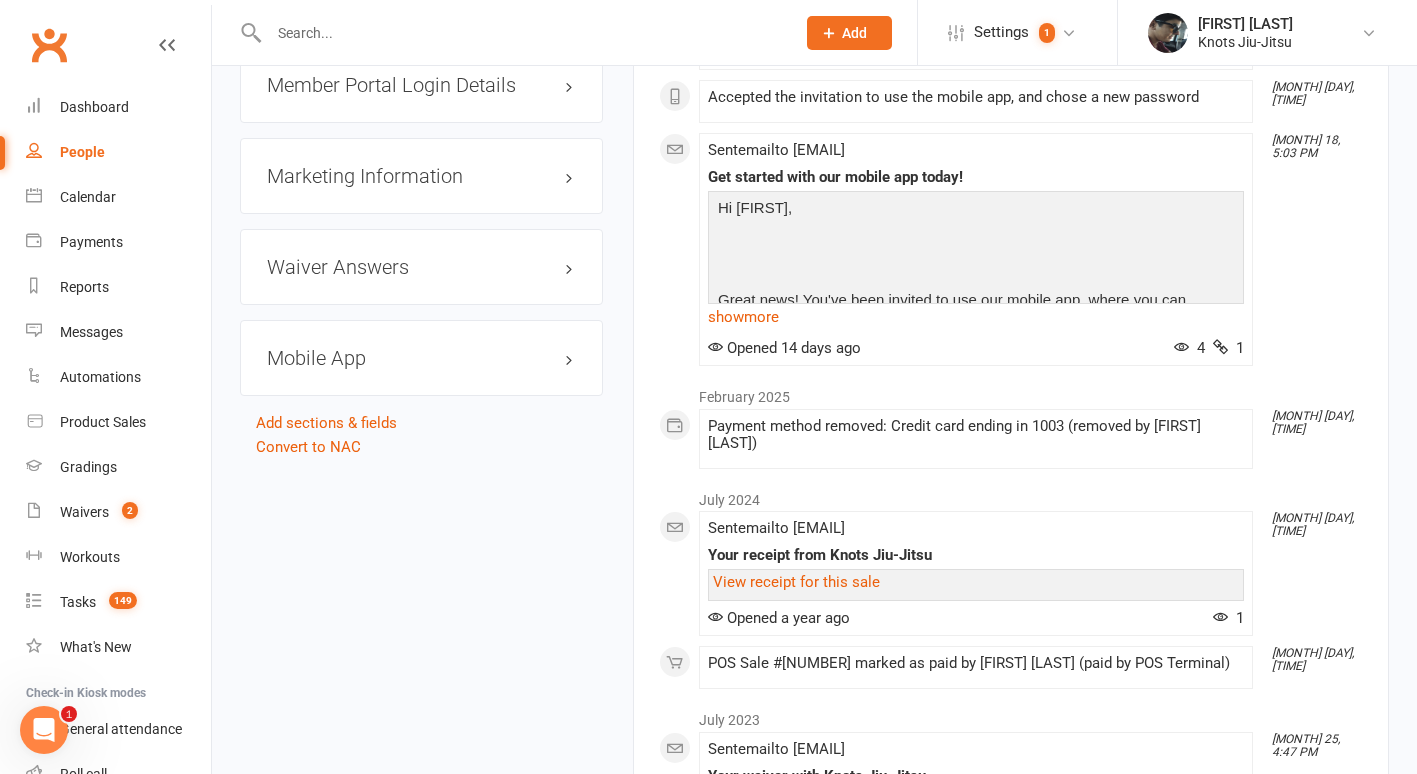 click on "Mobile App" at bounding box center (421, 358) 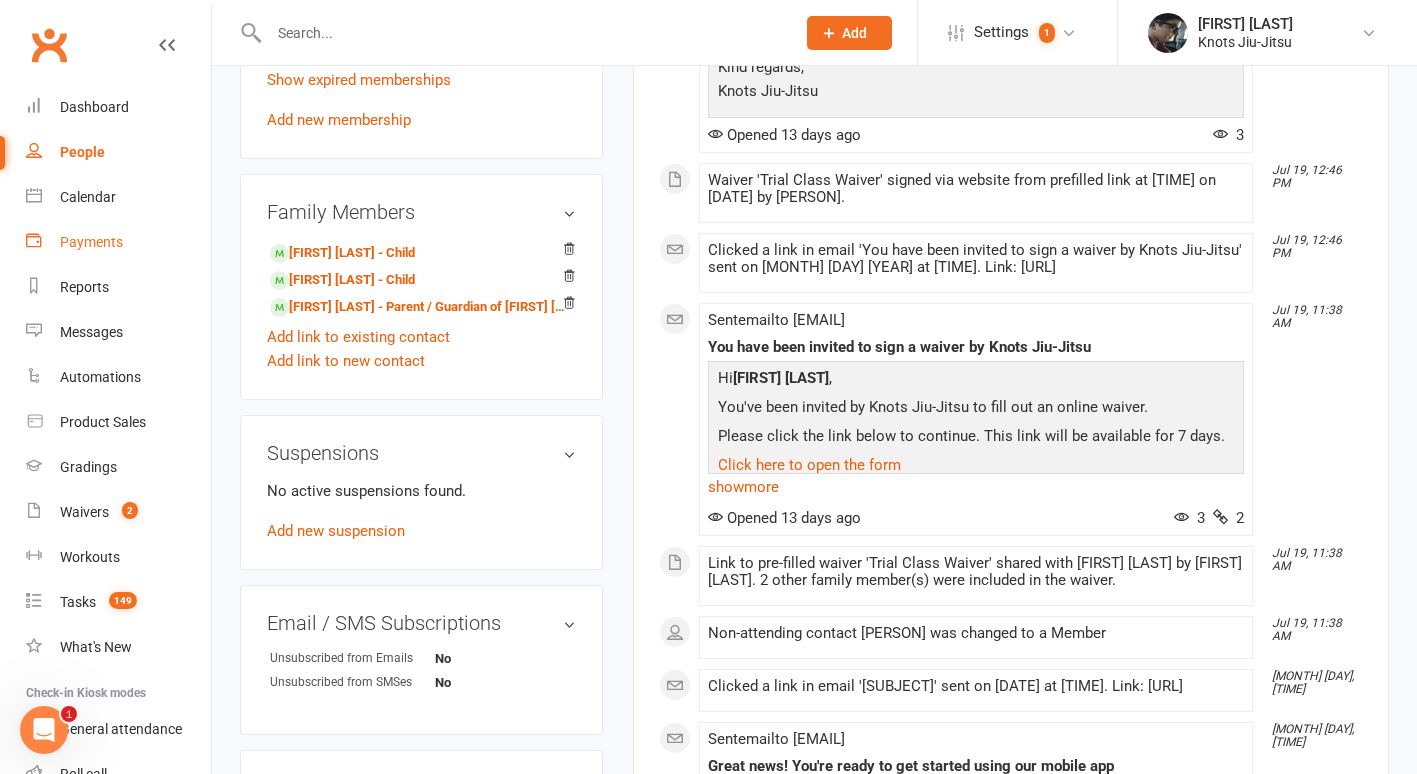 scroll, scrollTop: 984, scrollLeft: 0, axis: vertical 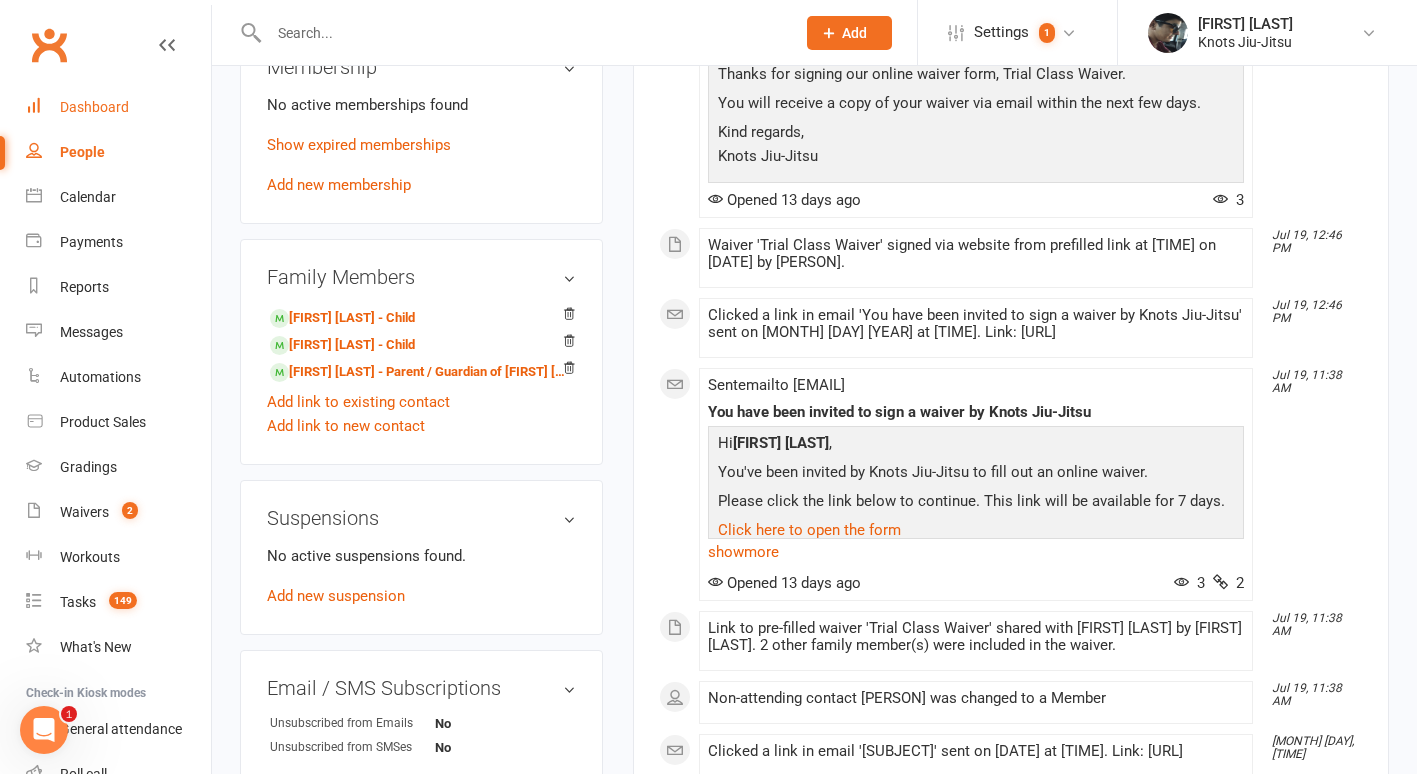 click on "Dashboard" at bounding box center (94, 107) 